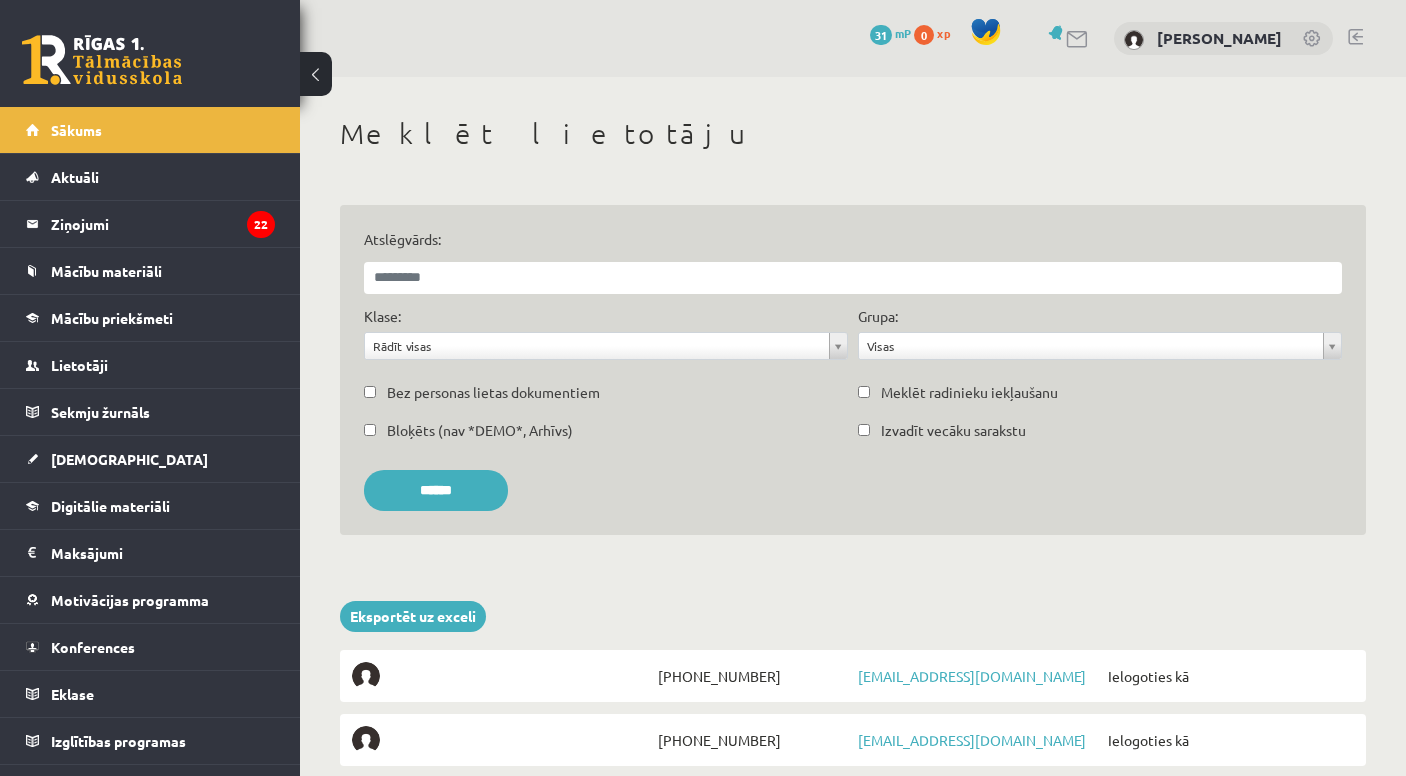 scroll, scrollTop: 0, scrollLeft: 0, axis: both 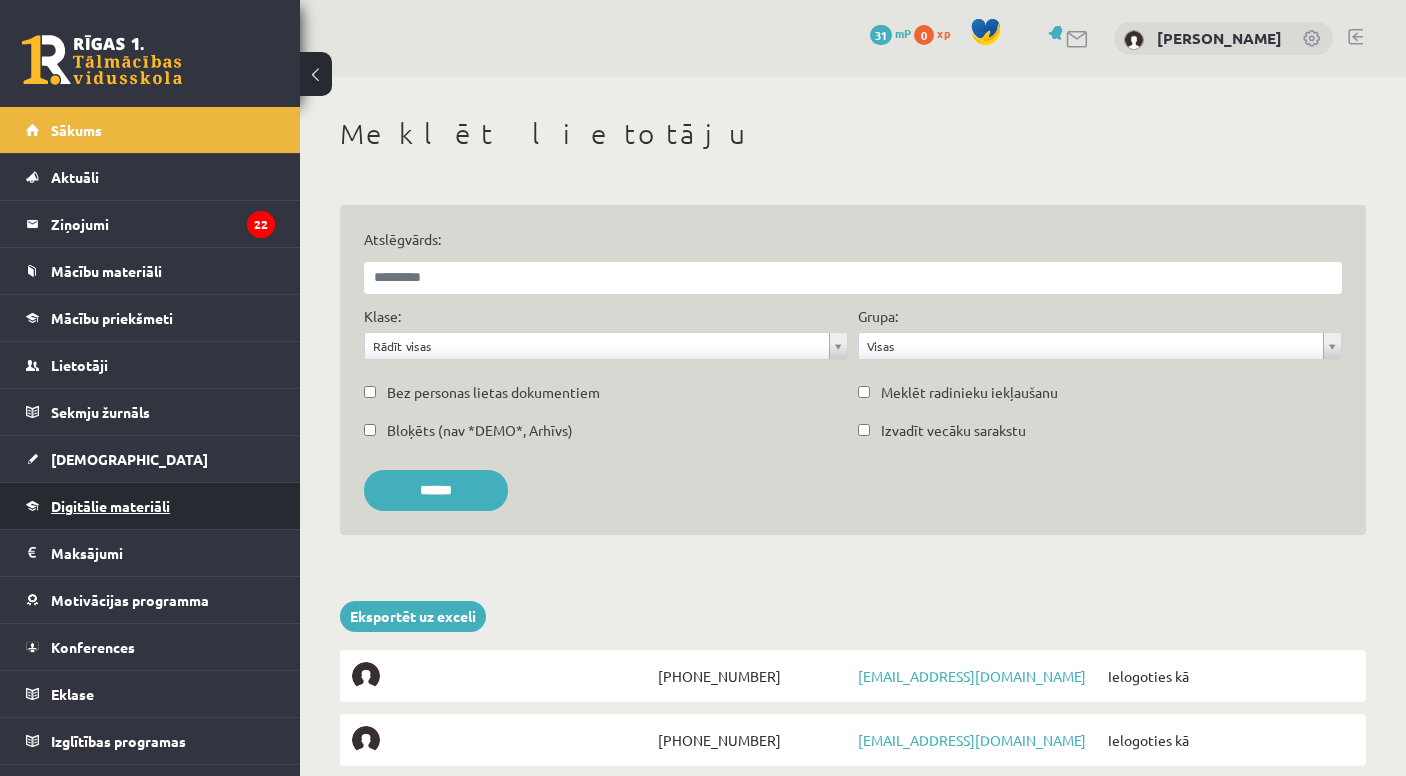 click on "Digitālie materiāli" at bounding box center (110, 506) 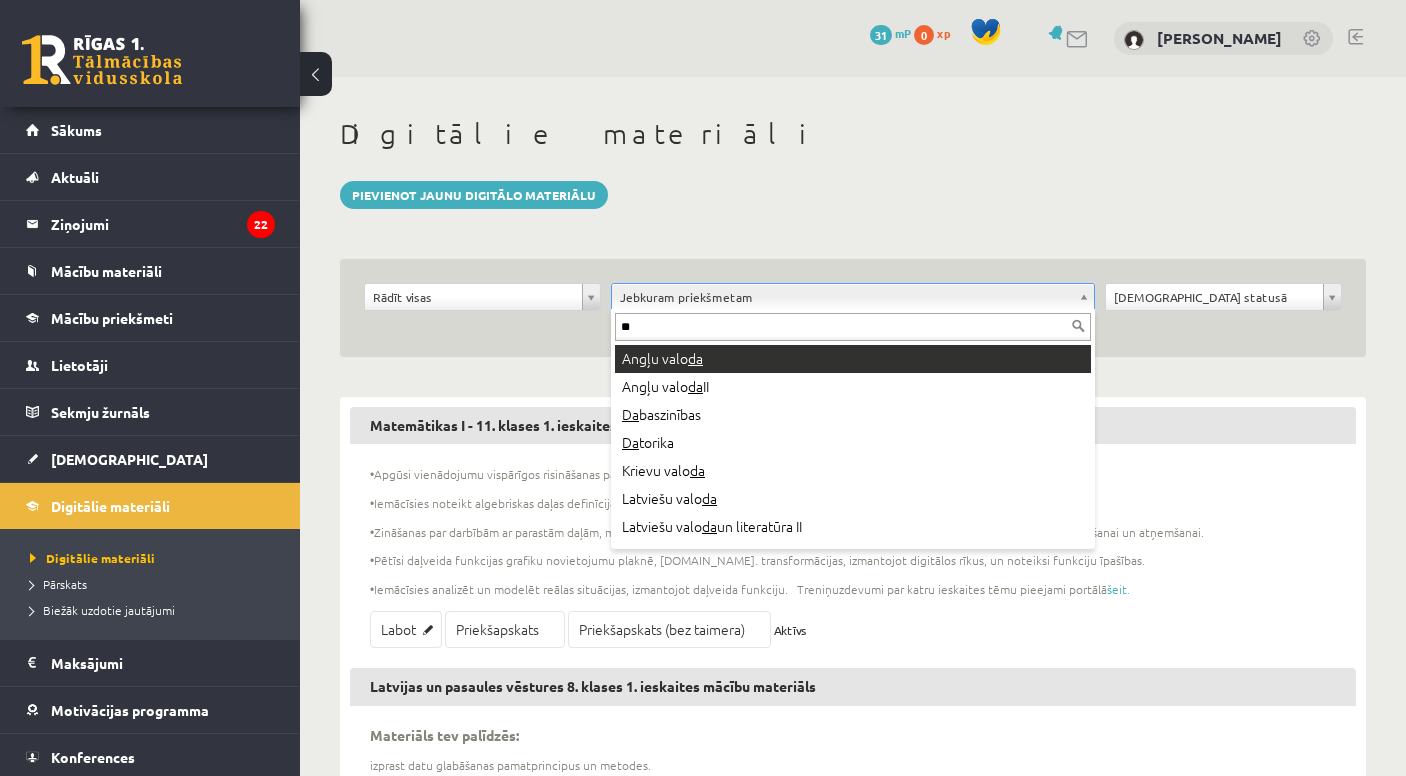 type on "*" 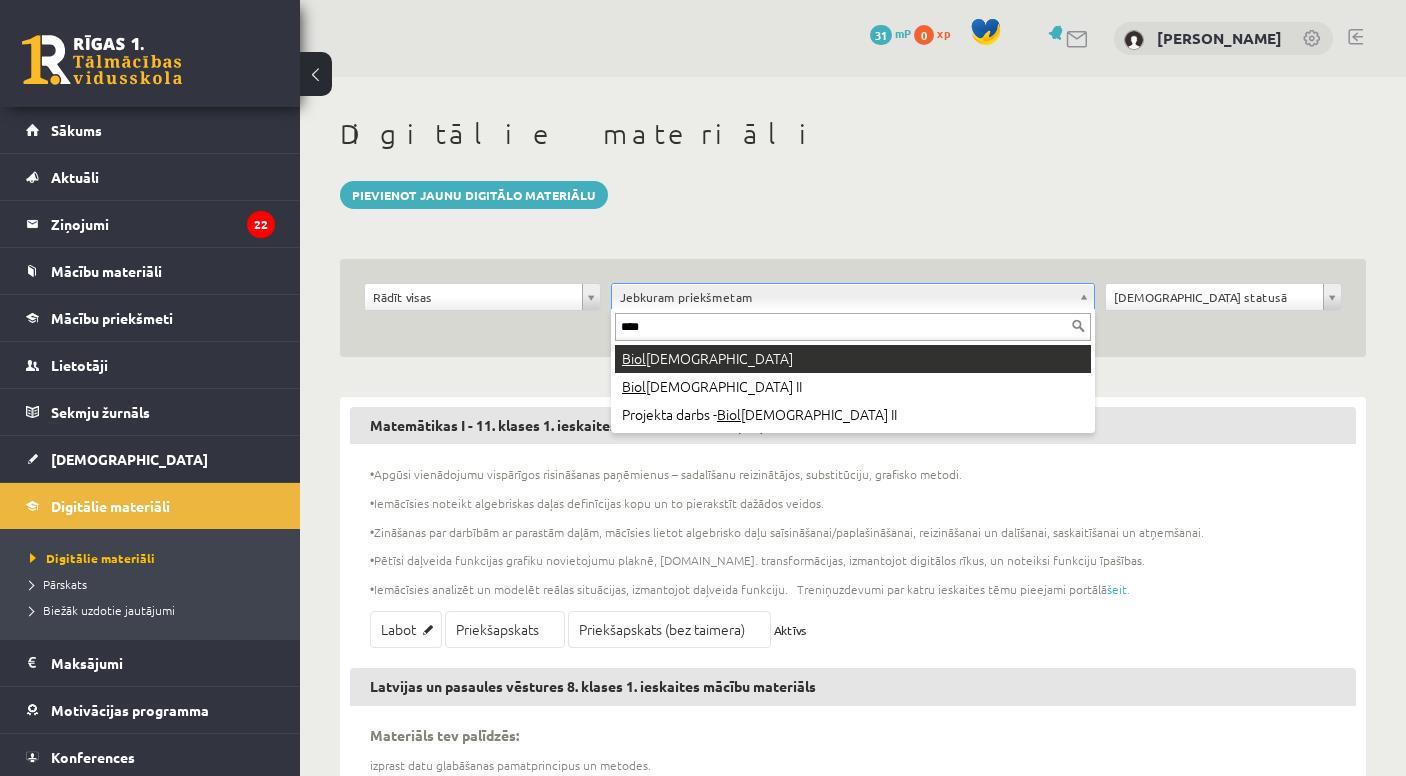 type on "****" 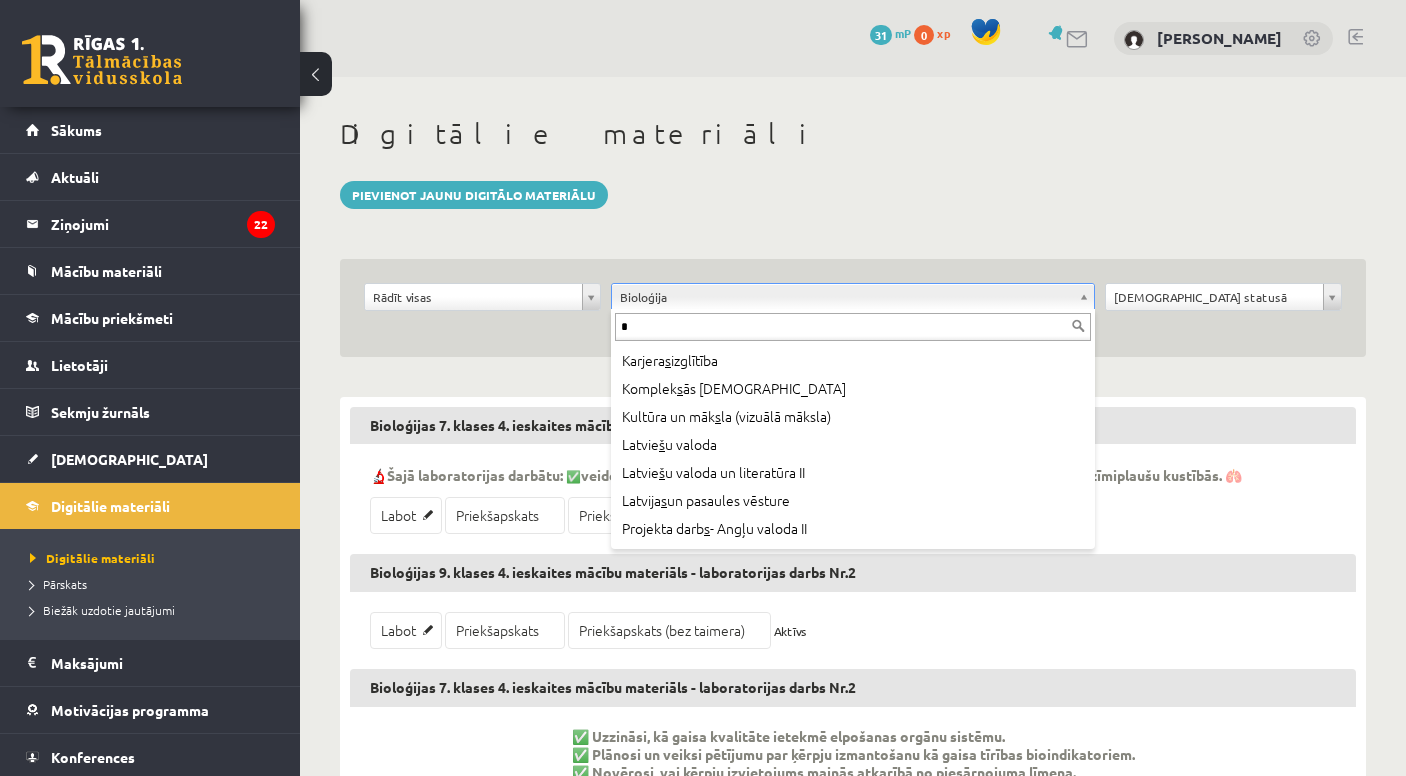 scroll, scrollTop: 0, scrollLeft: 0, axis: both 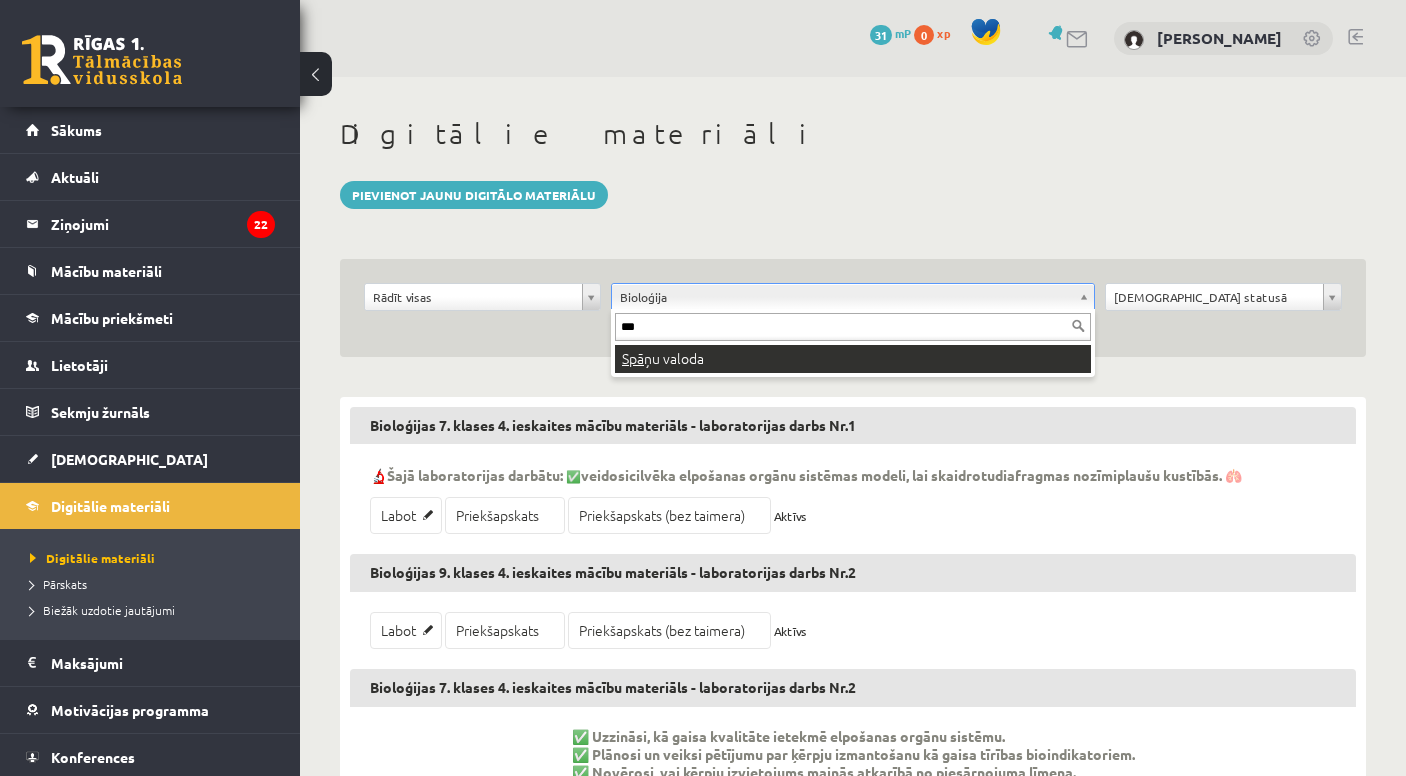 type on "***" 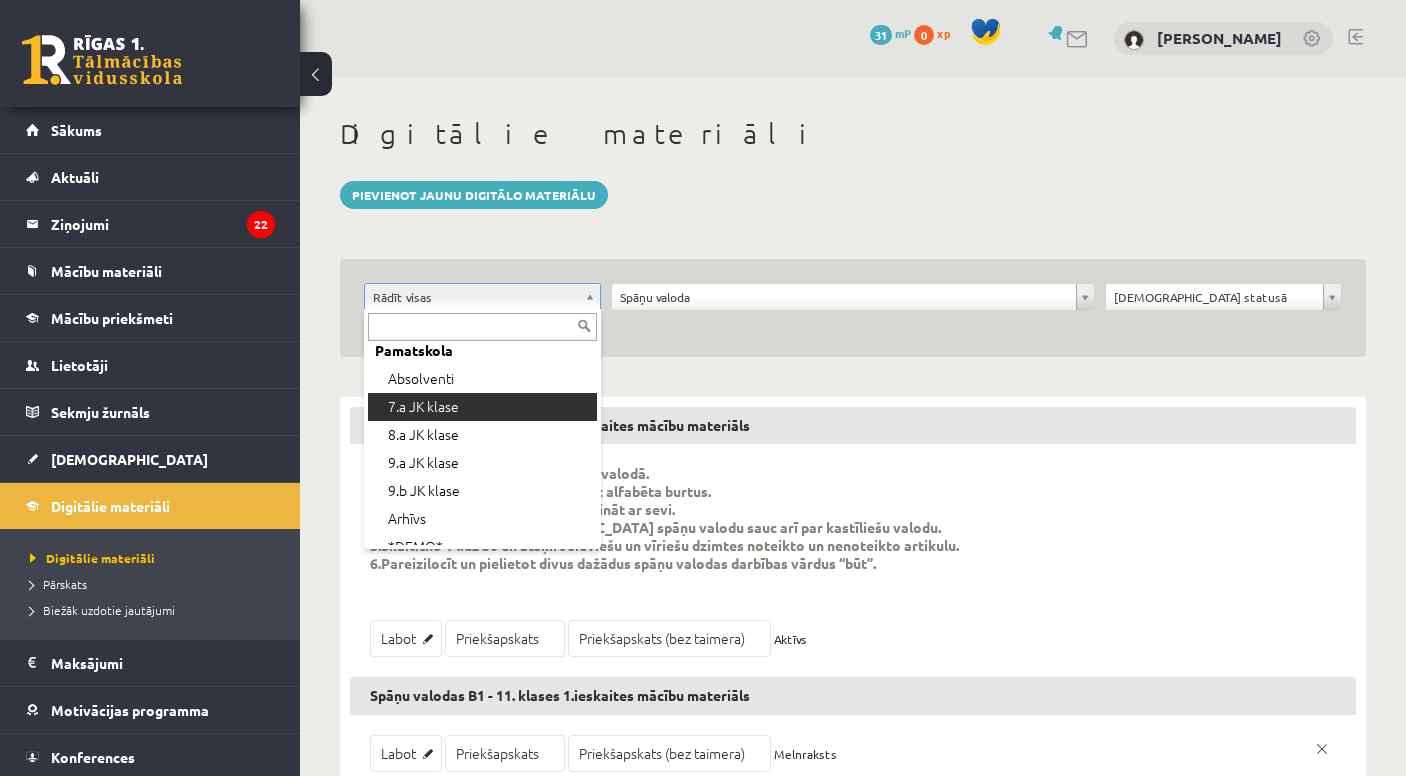 scroll, scrollTop: 58, scrollLeft: 0, axis: vertical 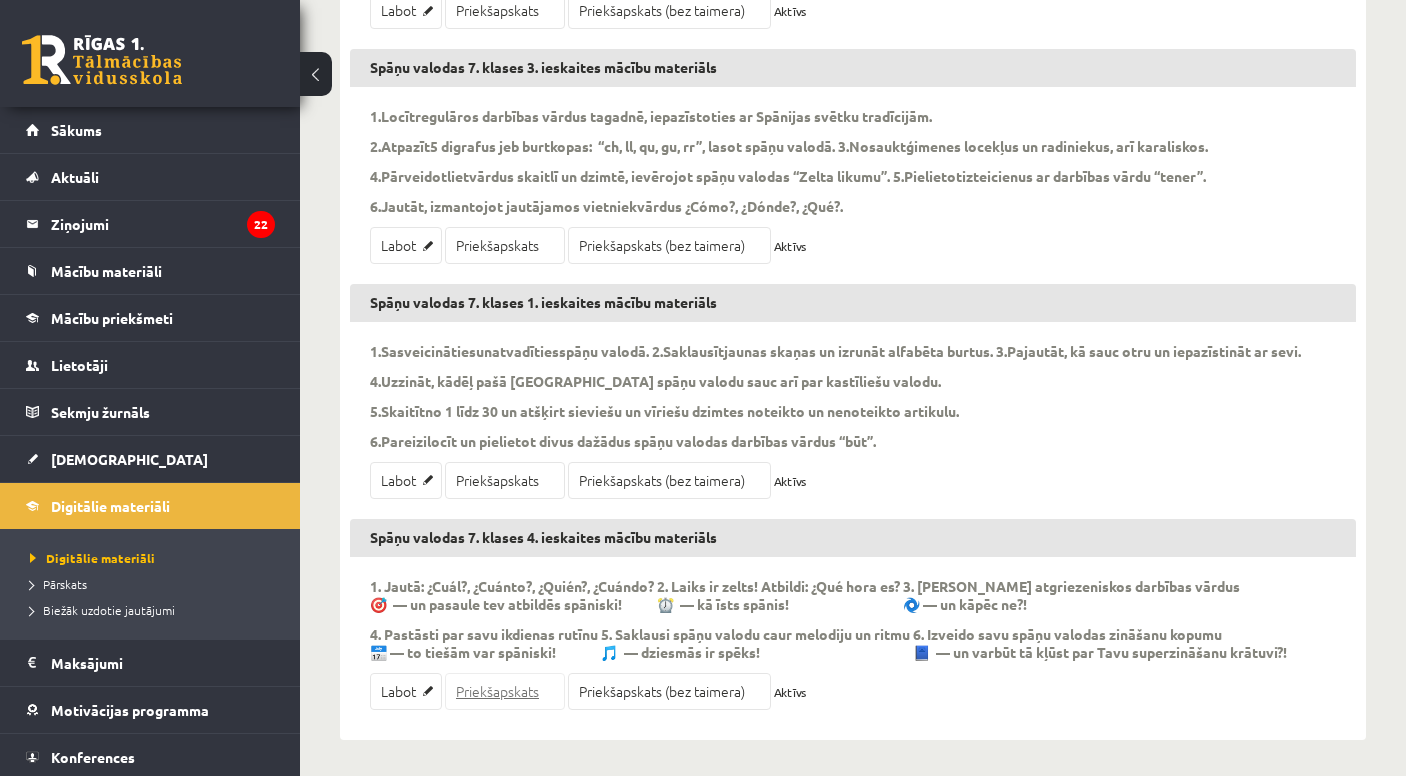 click on "Priekšapskats" at bounding box center [505, 691] 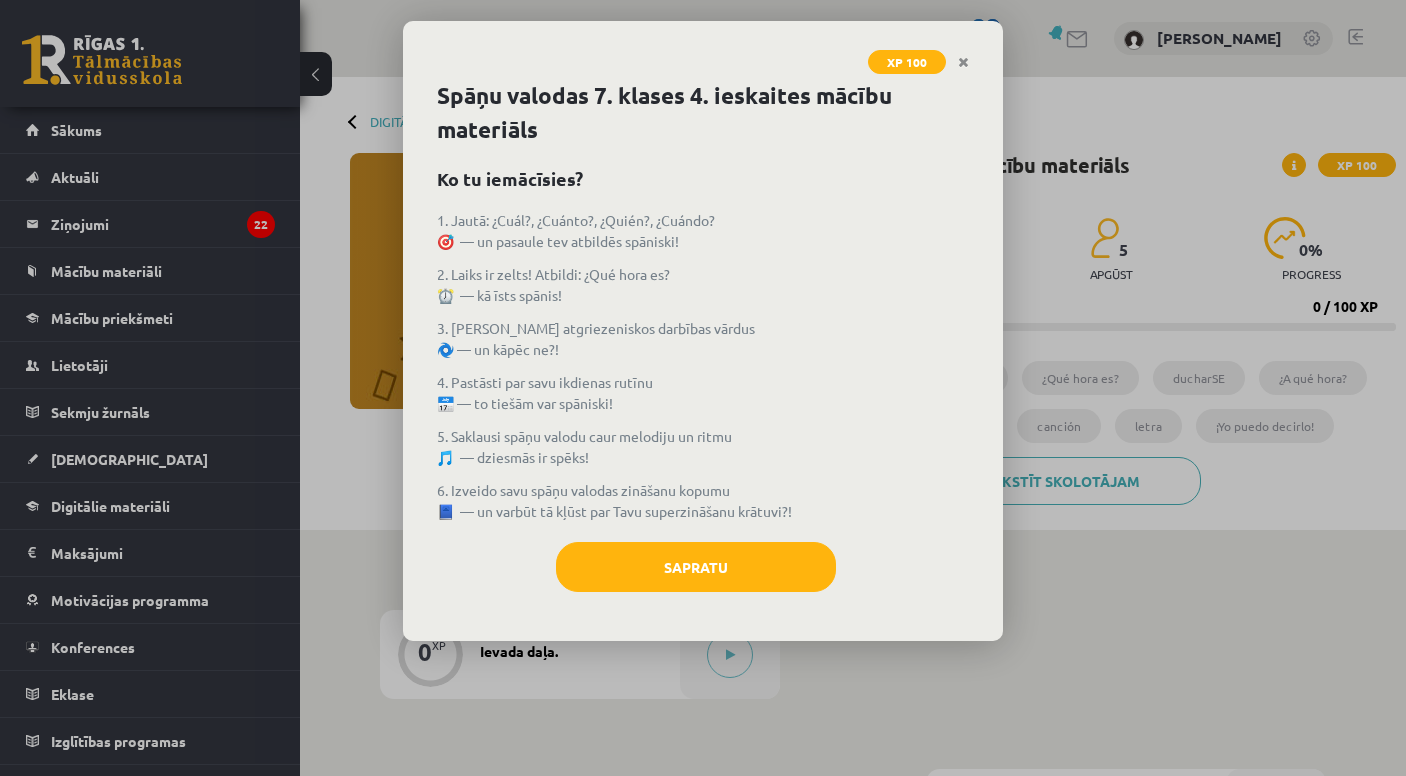 scroll, scrollTop: 0, scrollLeft: 0, axis: both 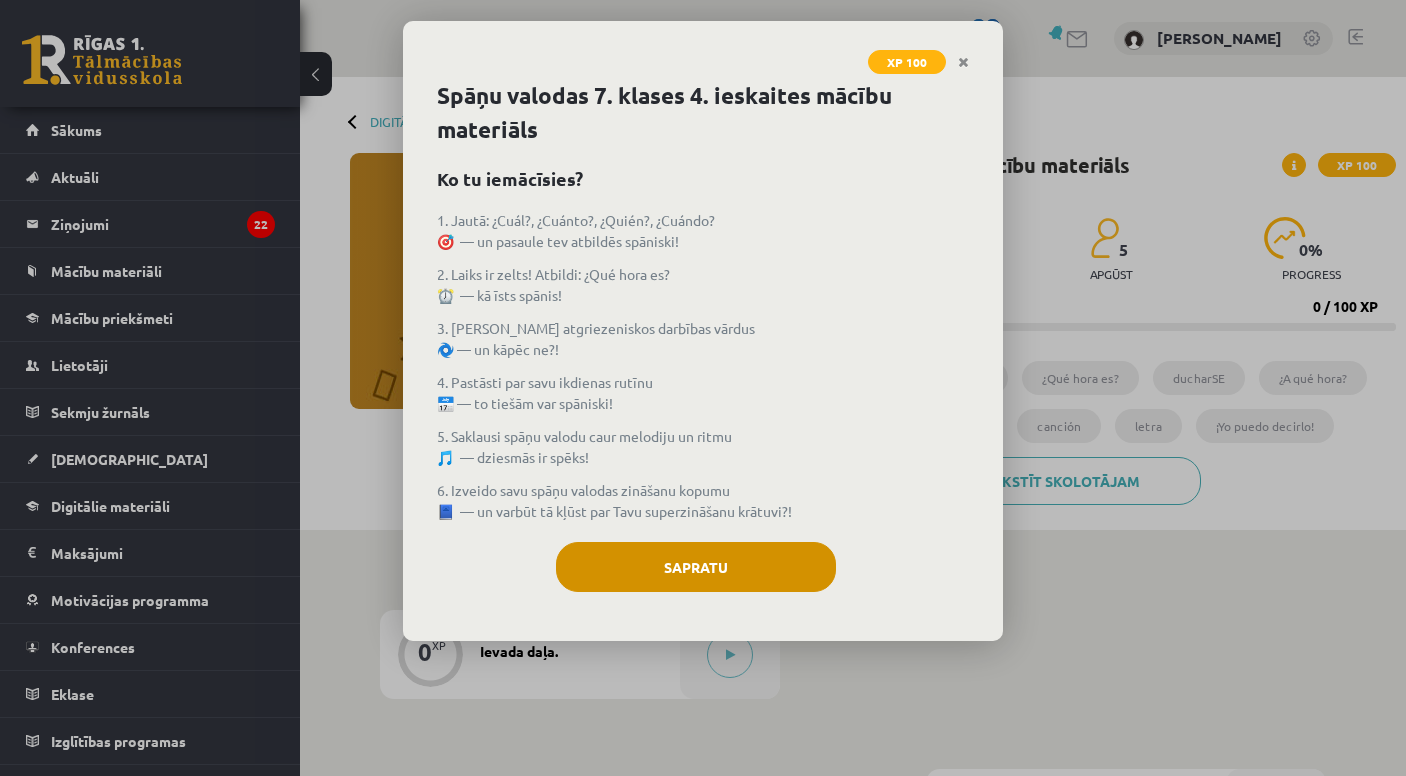 click on "Sapratu" 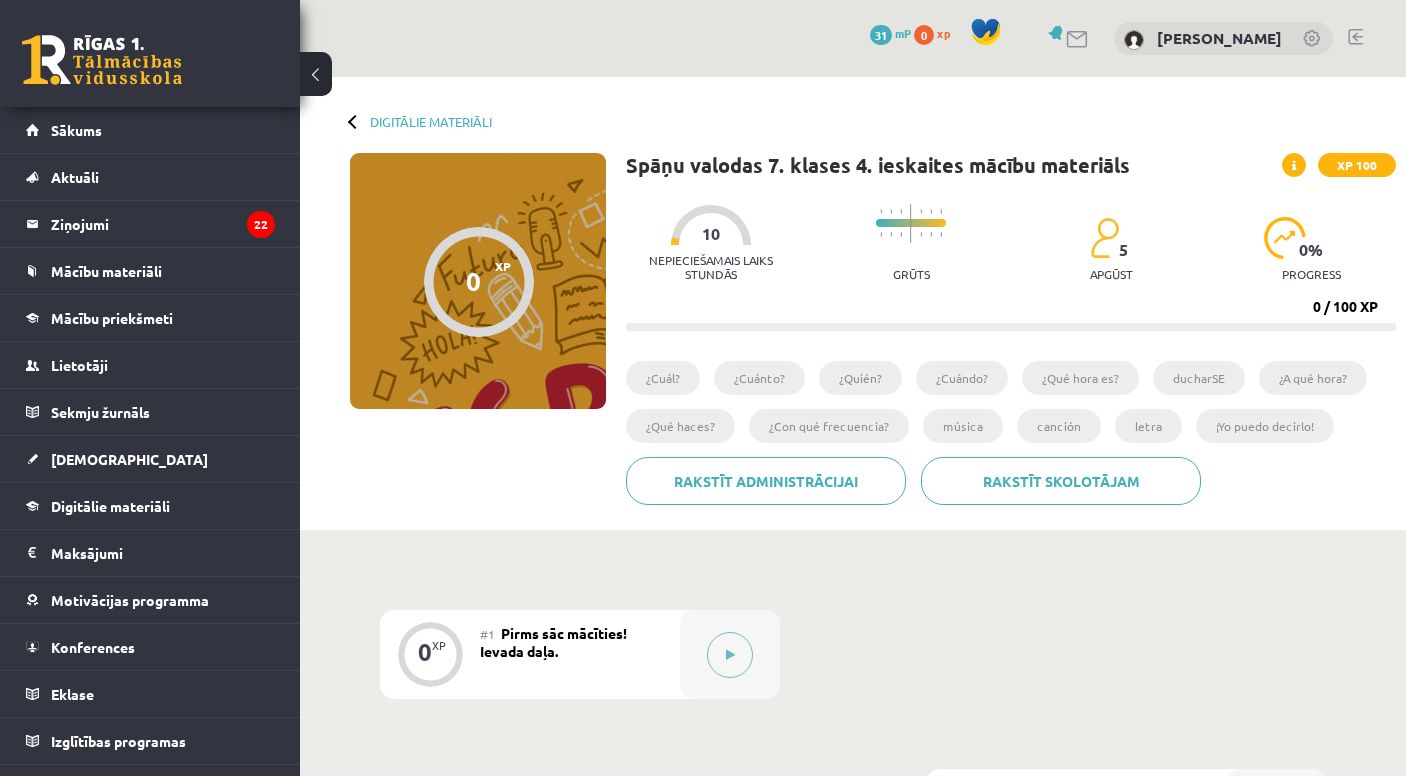 scroll, scrollTop: 102, scrollLeft: 0, axis: vertical 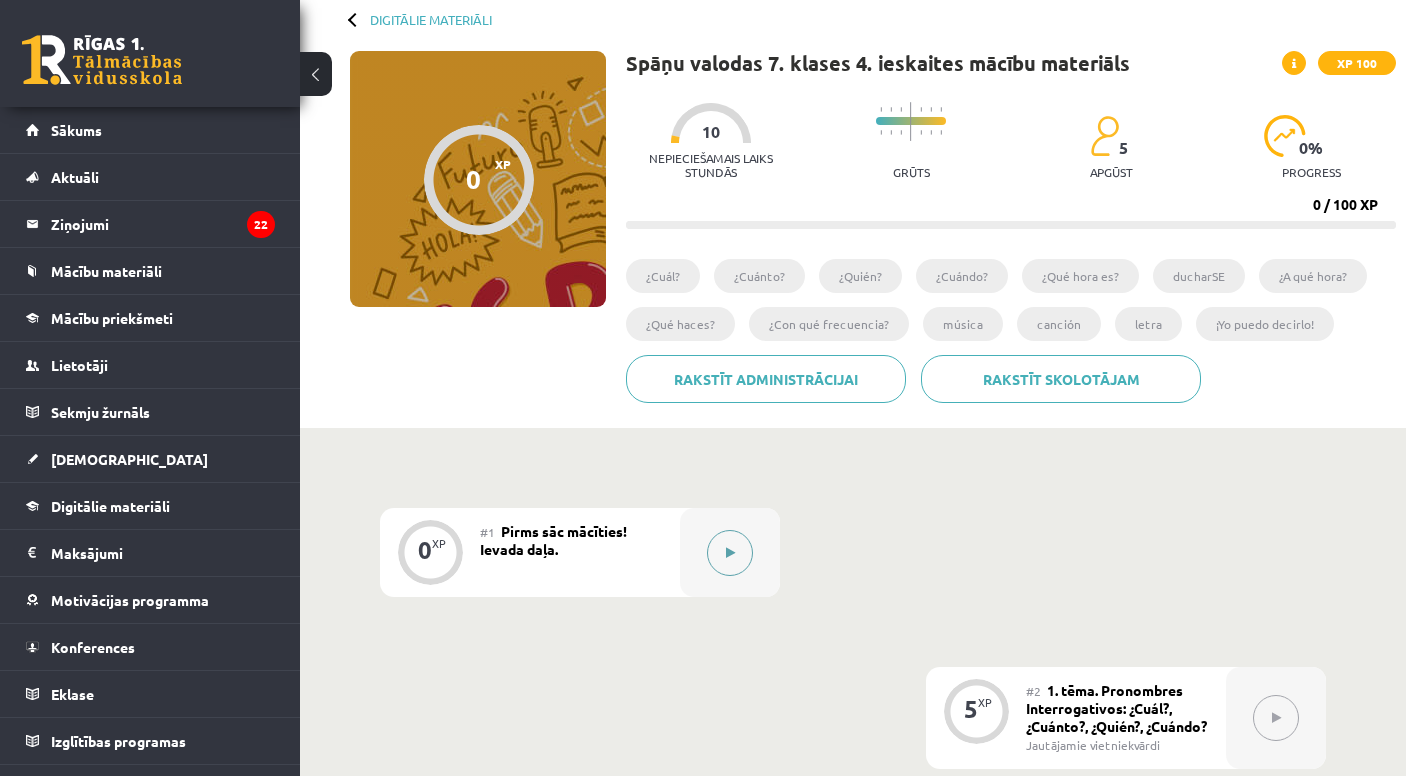 click 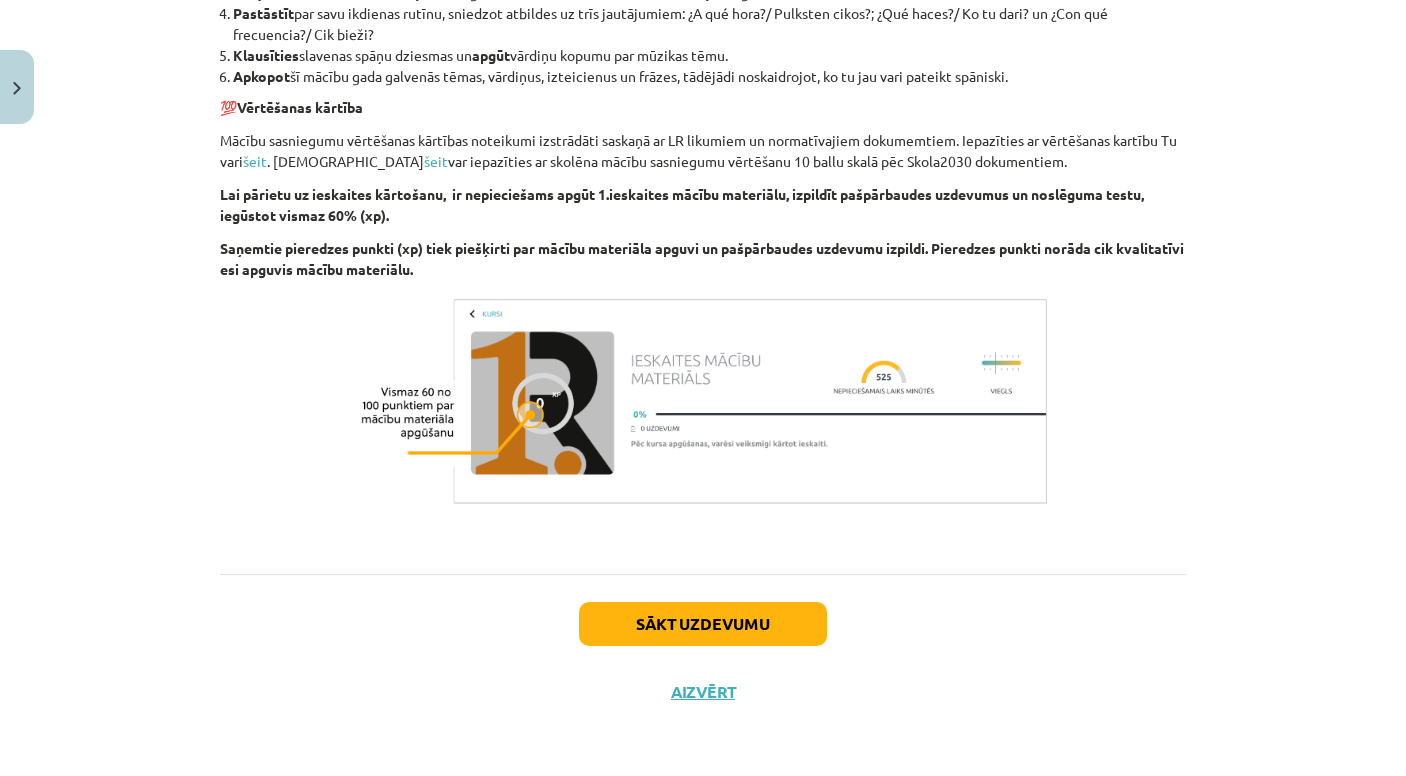 scroll, scrollTop: 1142, scrollLeft: 0, axis: vertical 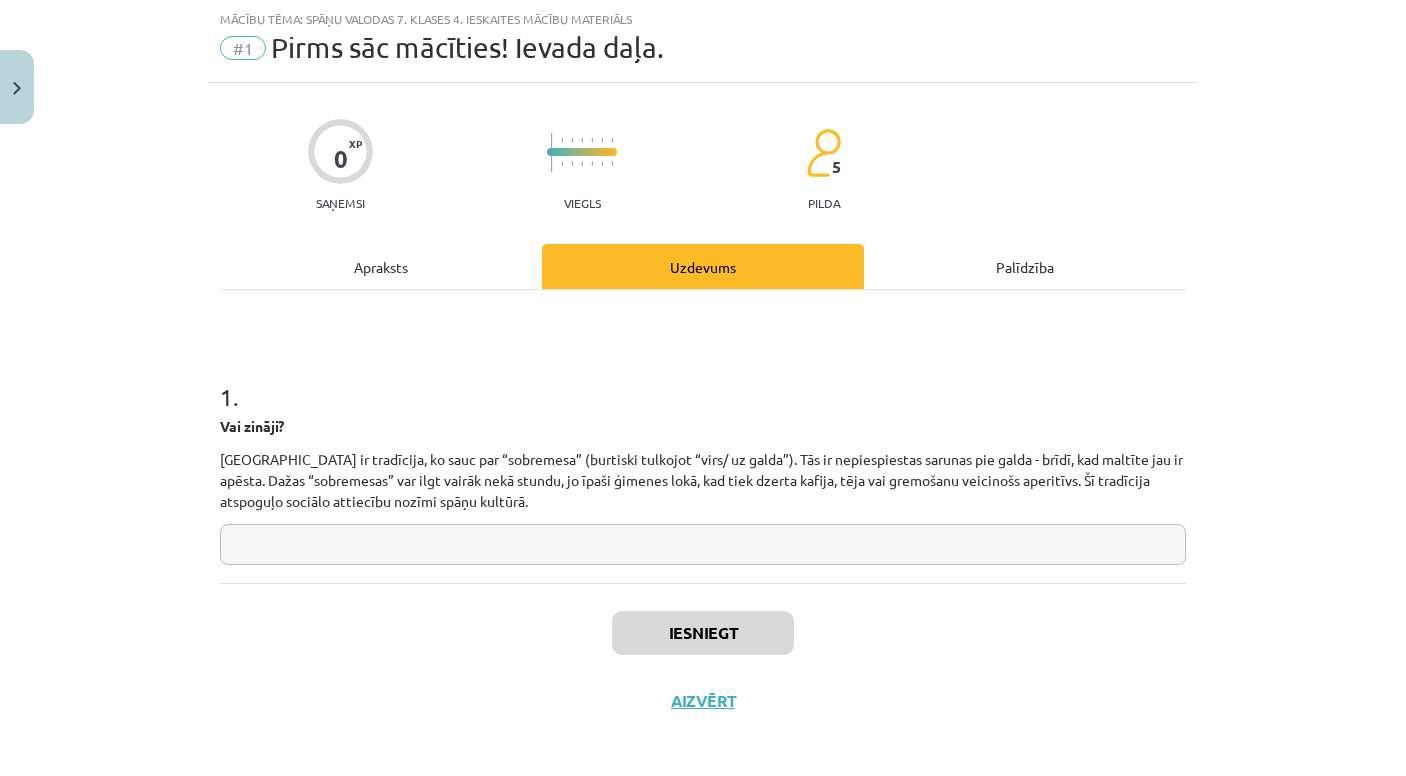 click on "1 . Vai zināji?
Spānijā ir tradīcija, ko sauc par “sobremesa” (burtiski tulkojot “virs/ uz galda”). Tās ir nepiespiestas sarunas pie galda - brīdī, kad maltīte jau ir apēsta. Dažas “sobremesas” var ilgt vairāk nekā stundu, jo īpaši ģimenes lokā, kad tiek dzerta kafija, tēja vai gremošanu veicinošs aperitīvs. Šī tradīcija atspoguļo sociālo attiecību nozīmi spāņu kultūrā." 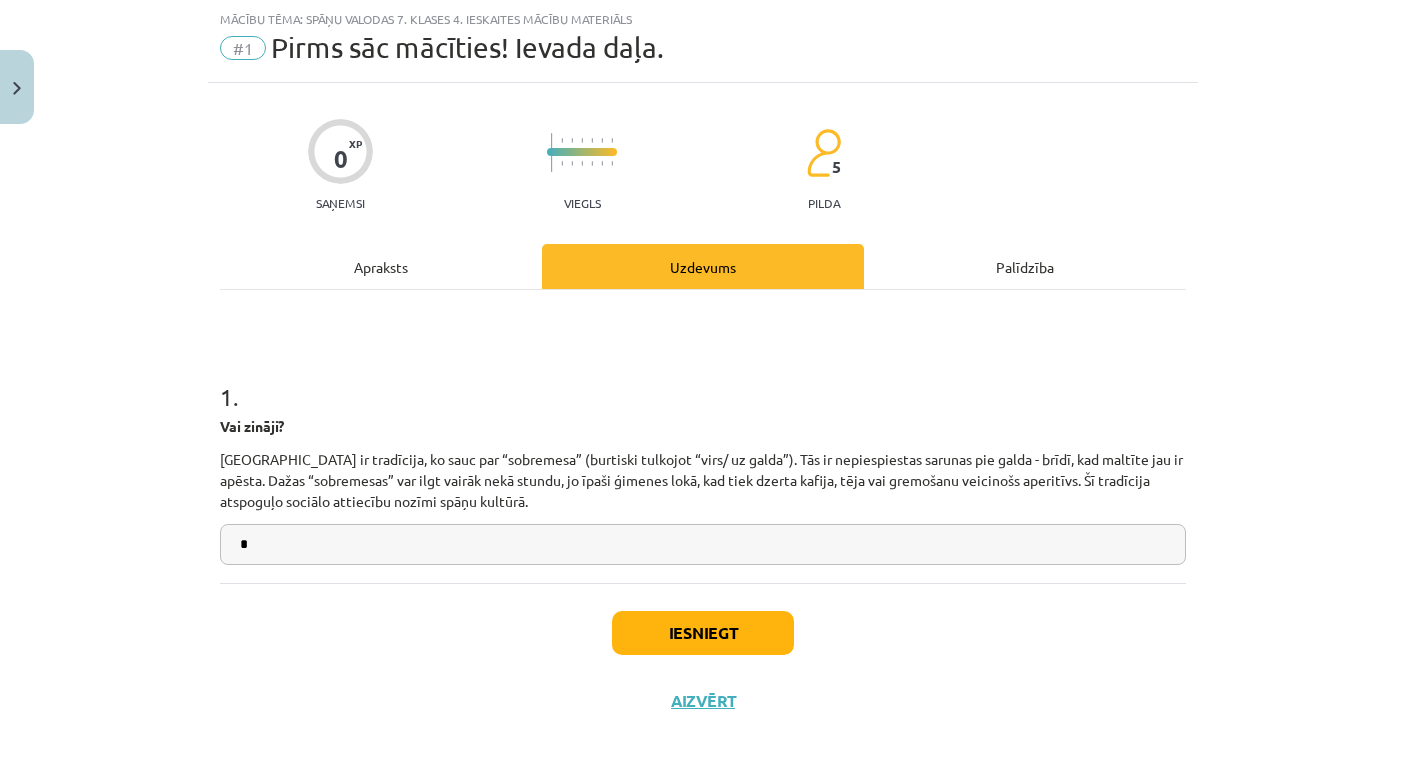 type on "*" 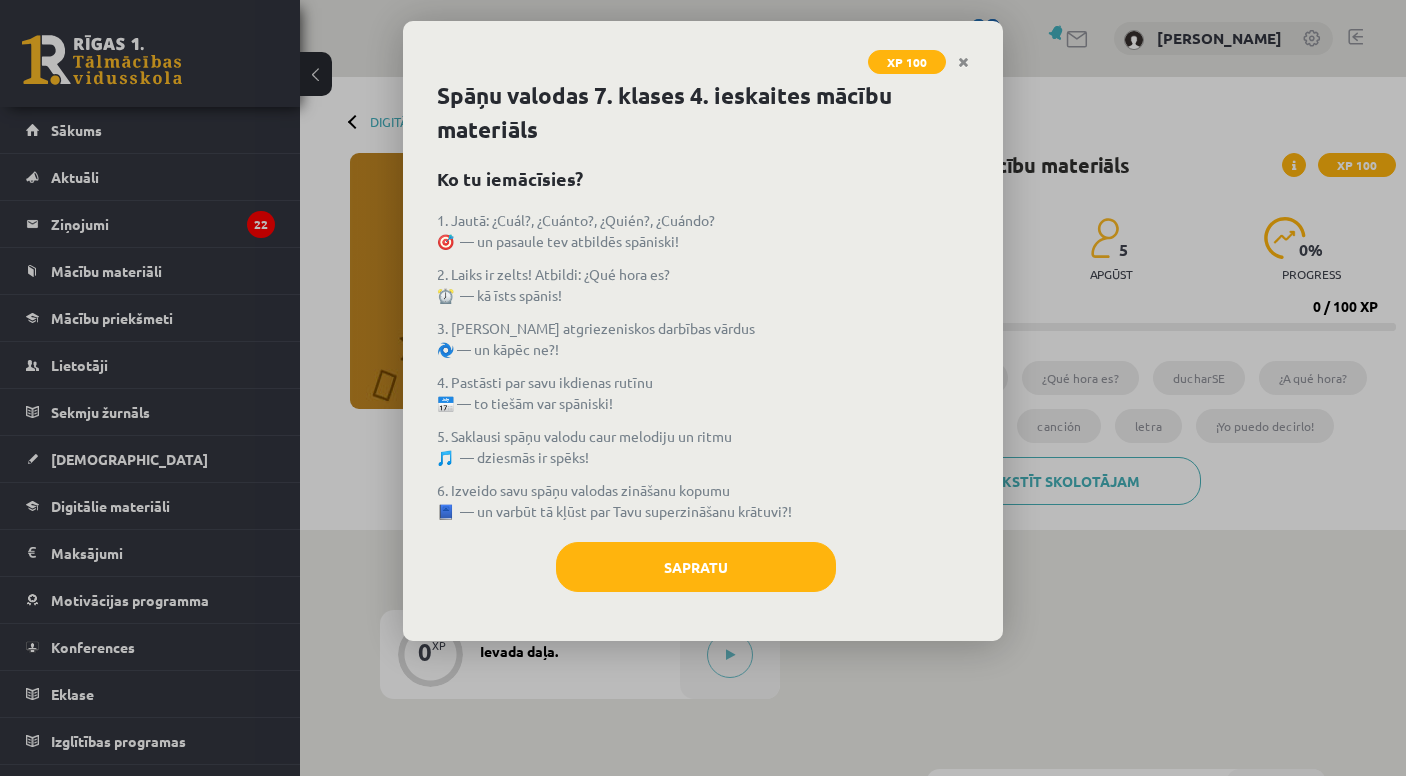 scroll, scrollTop: 0, scrollLeft: 0, axis: both 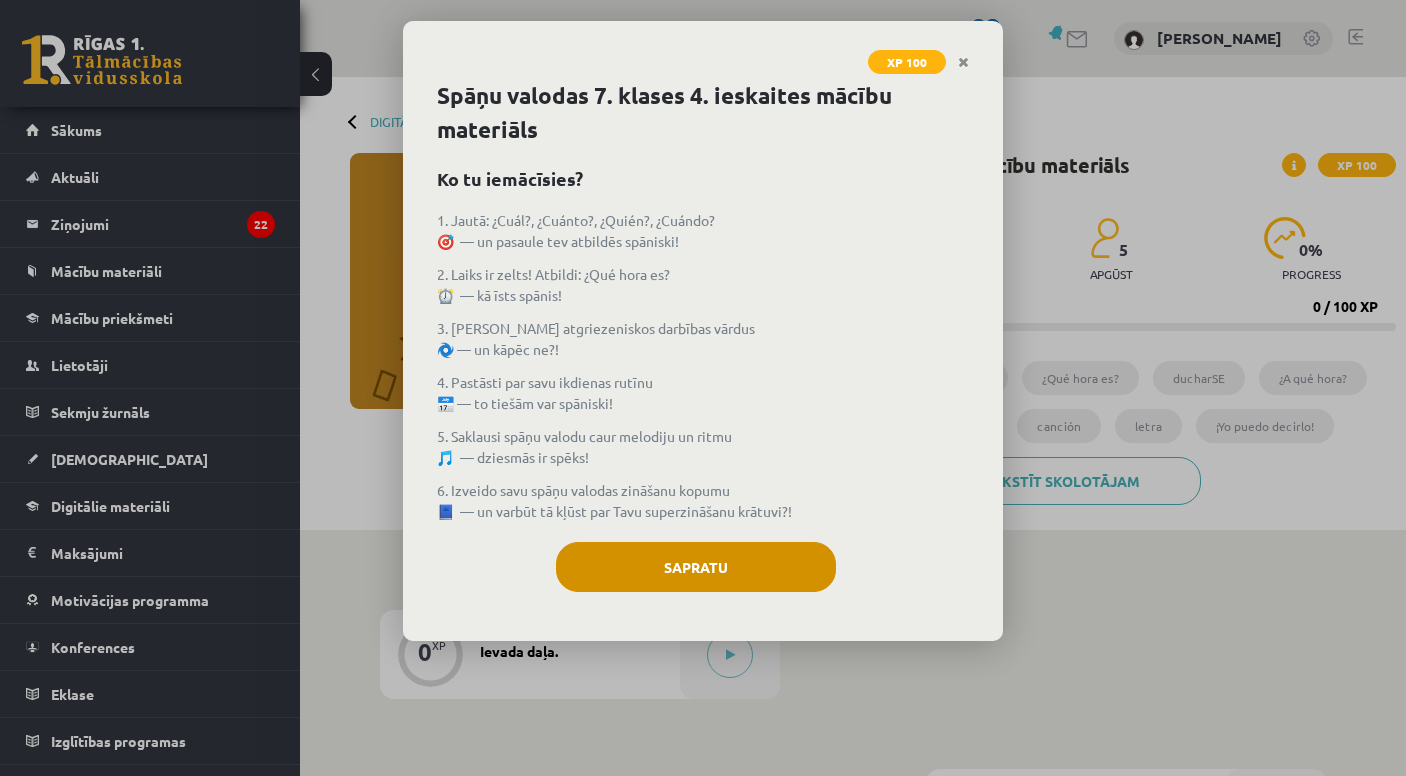click on "Sapratu" 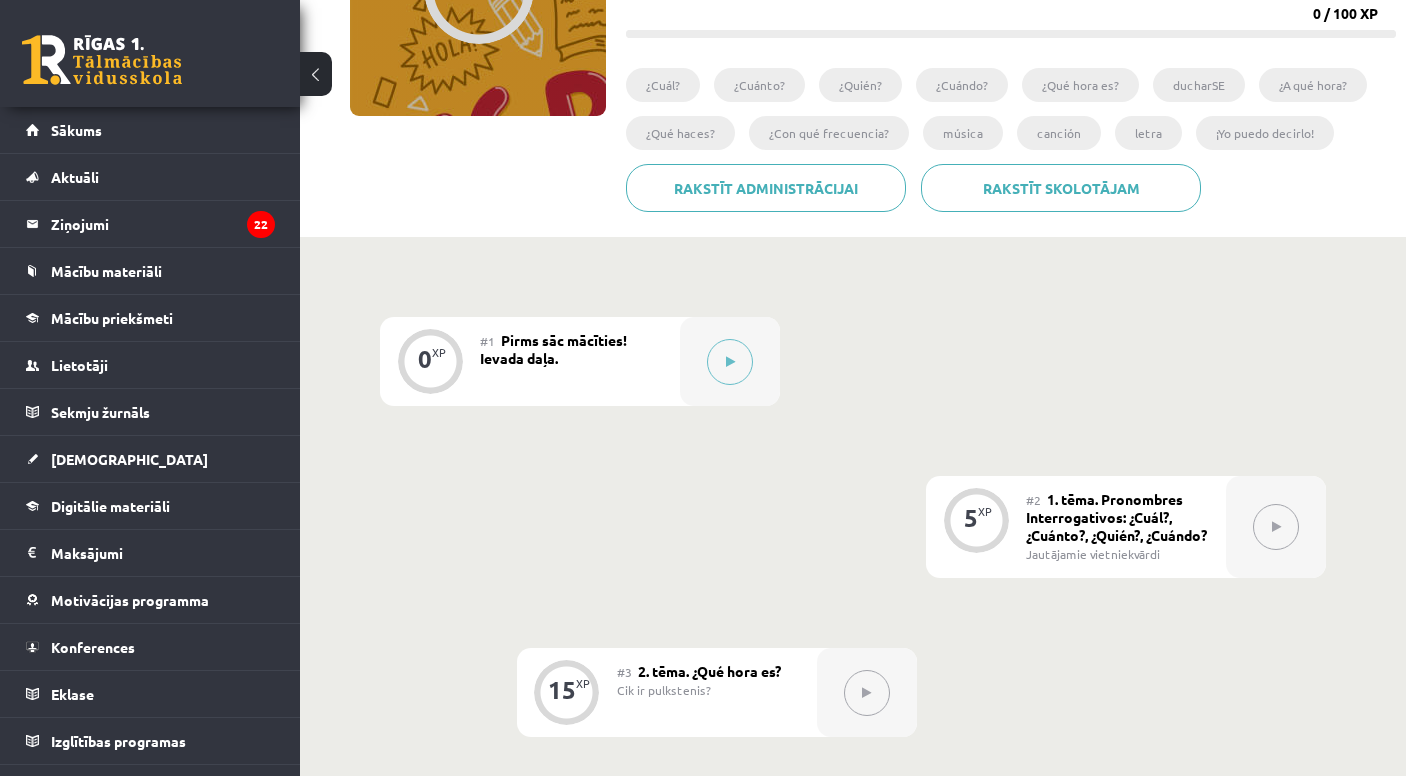 scroll, scrollTop: 293, scrollLeft: 0, axis: vertical 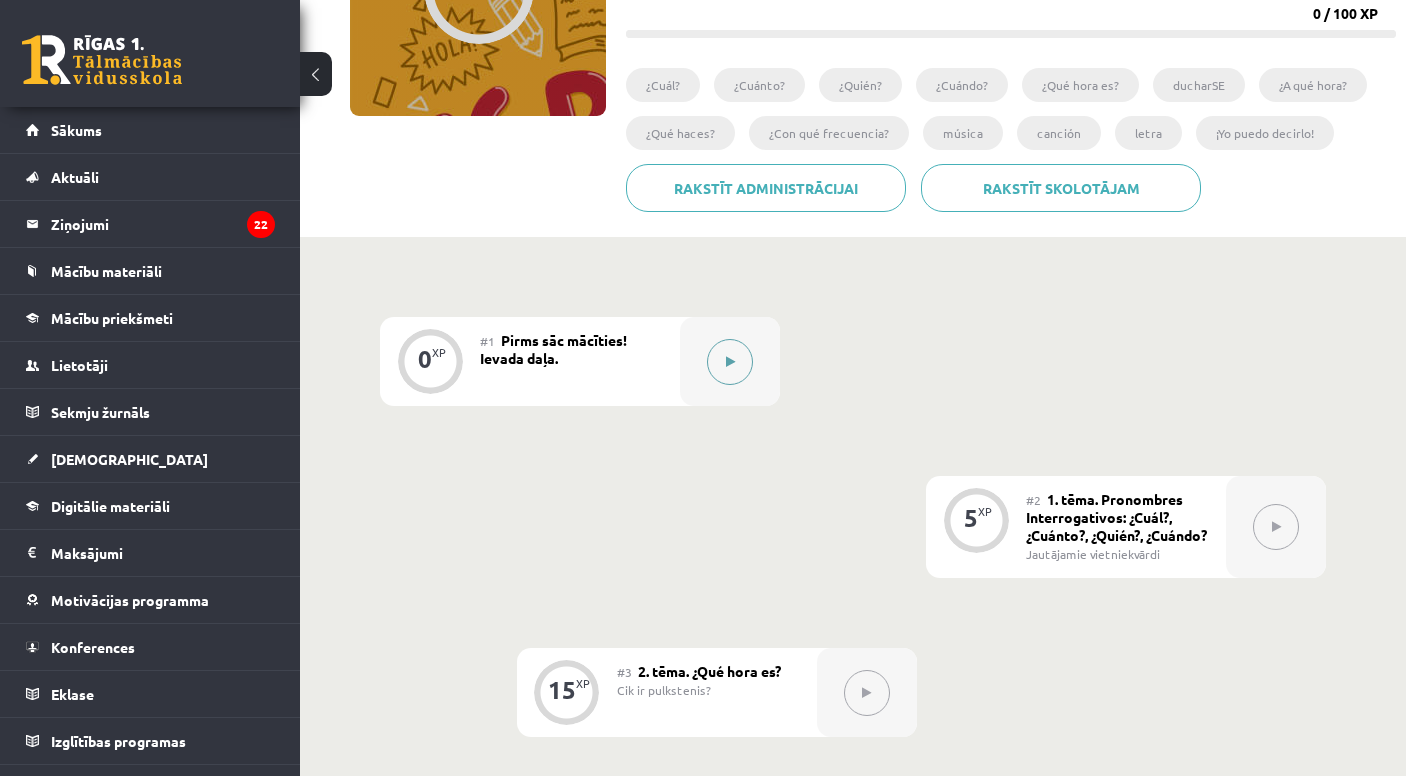 click 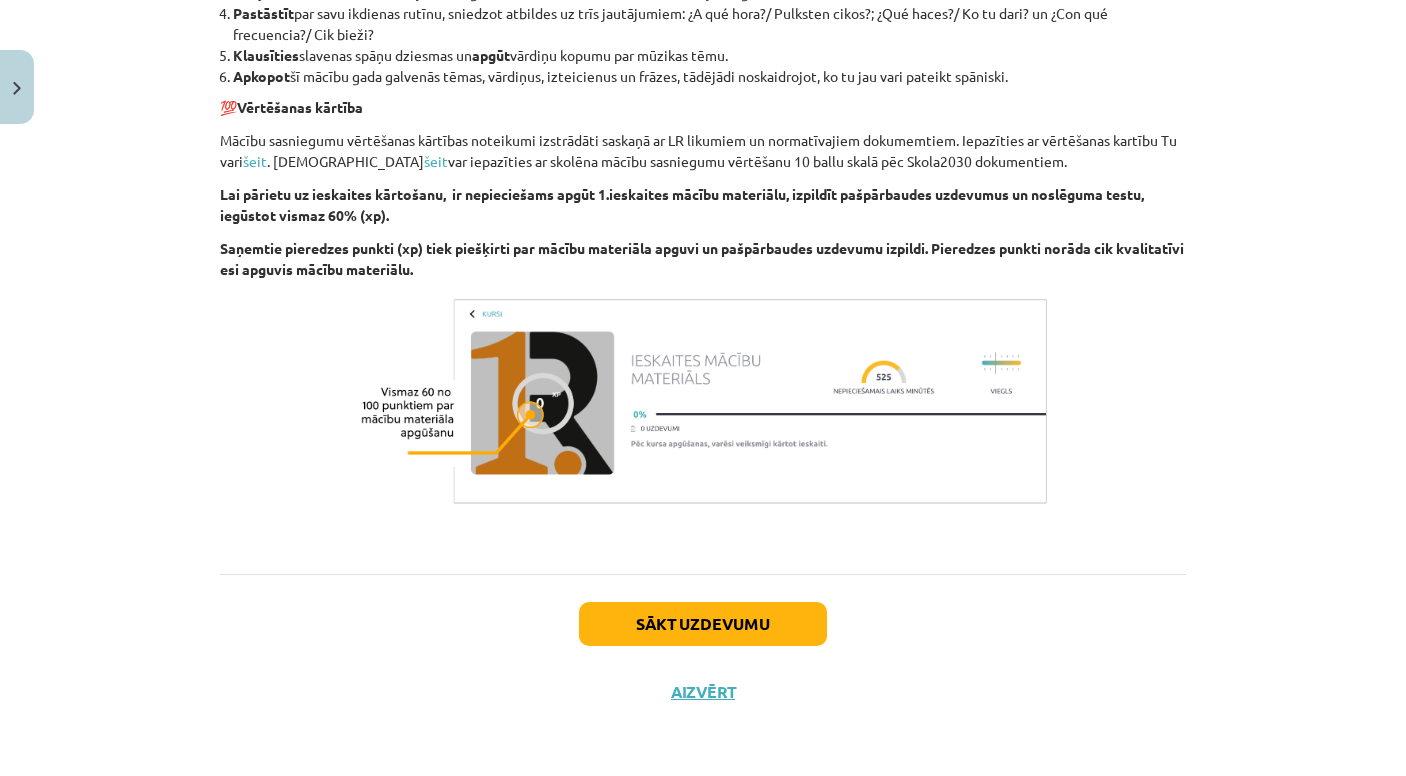scroll, scrollTop: 1142, scrollLeft: 0, axis: vertical 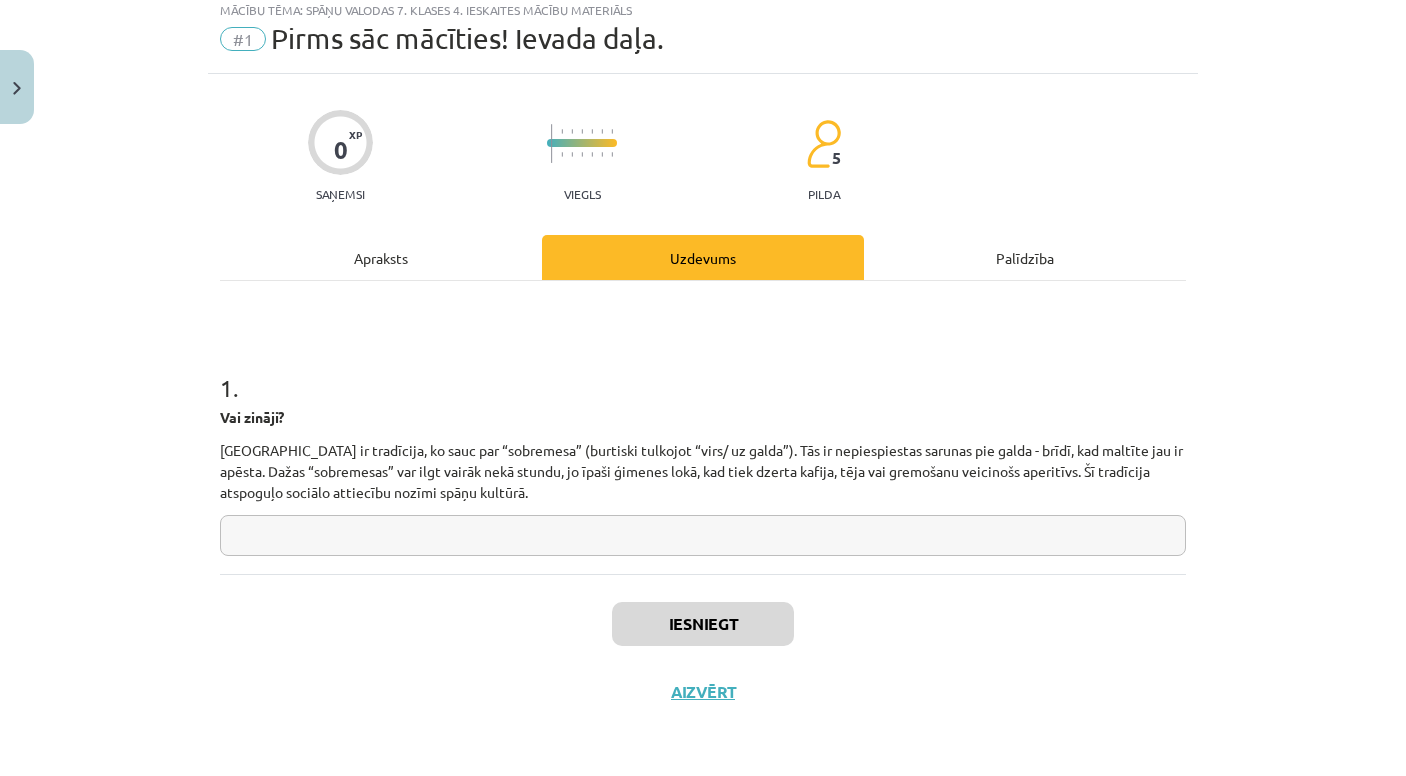 click 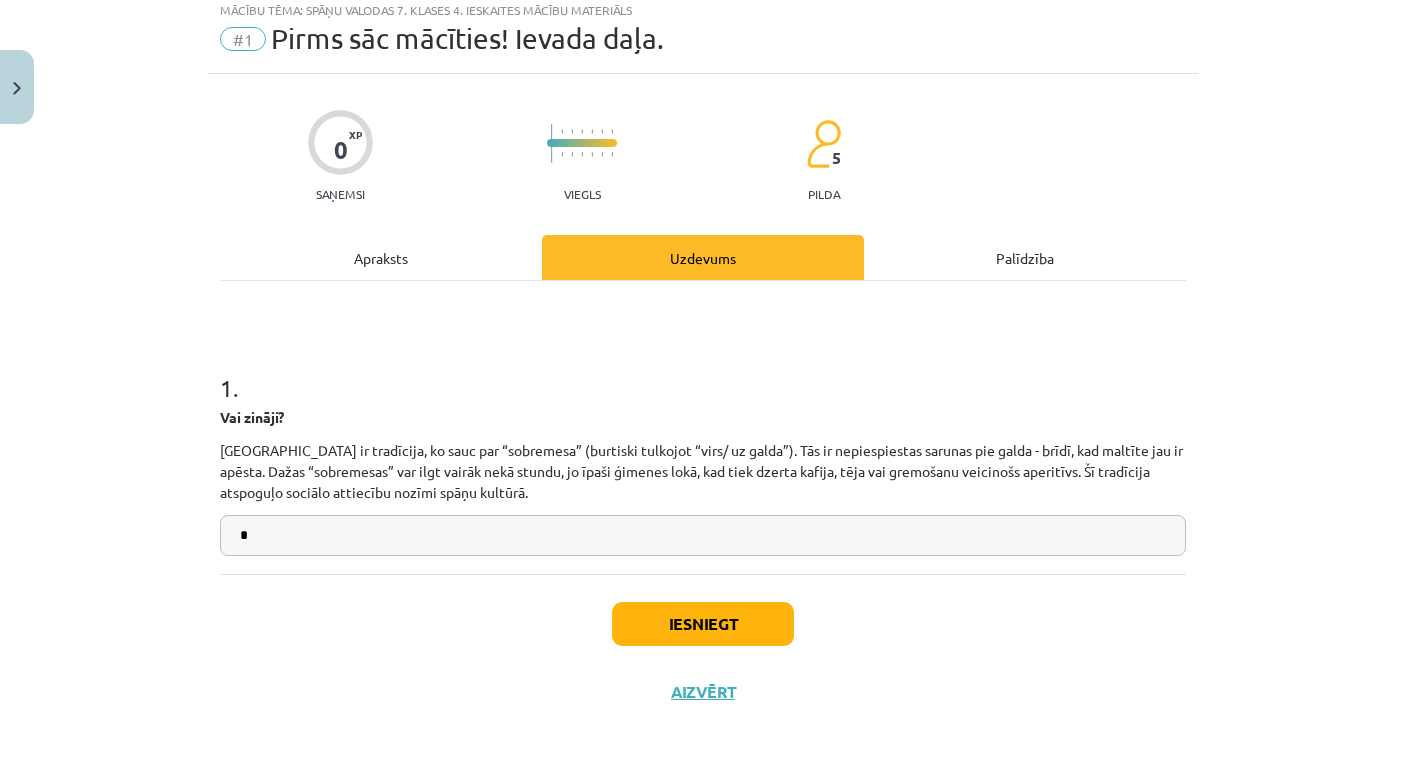 type on "*" 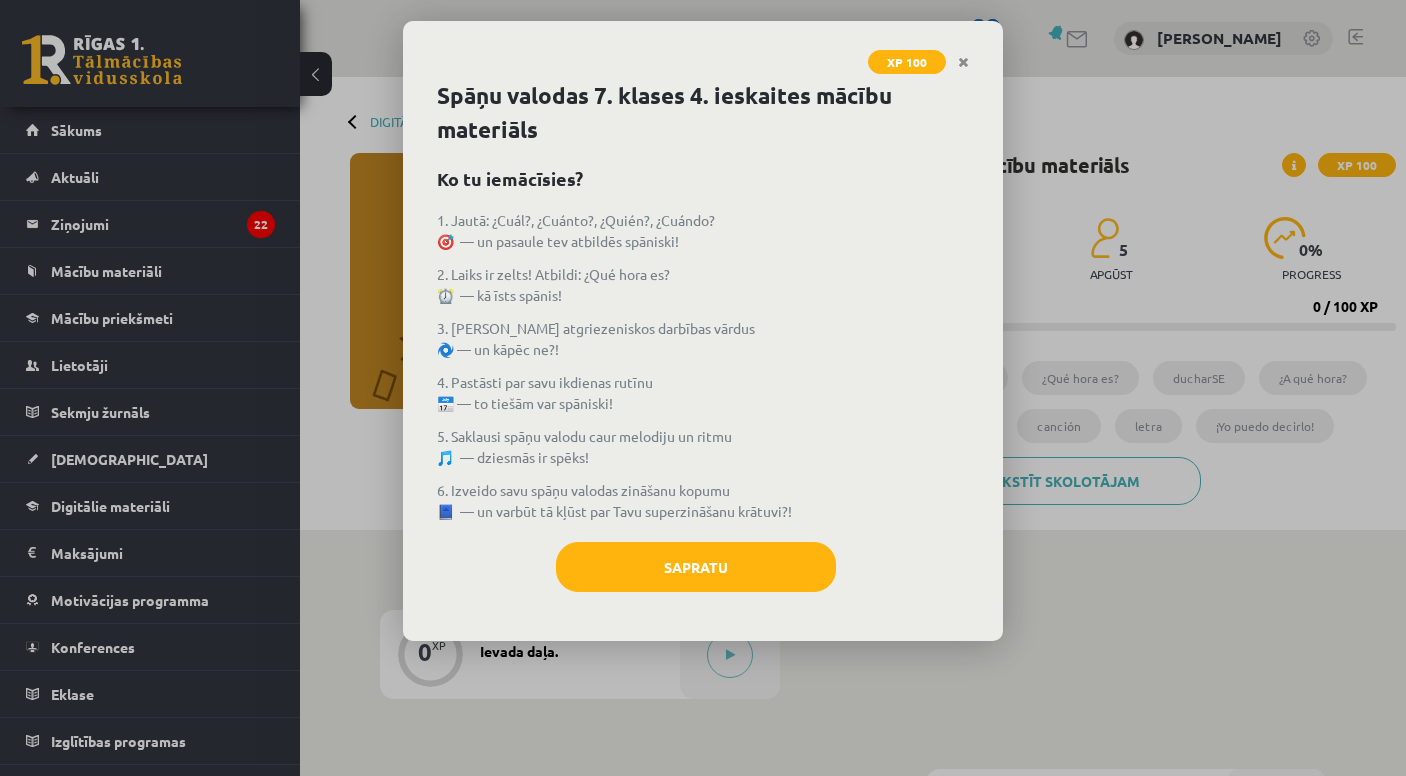 scroll, scrollTop: 0, scrollLeft: 0, axis: both 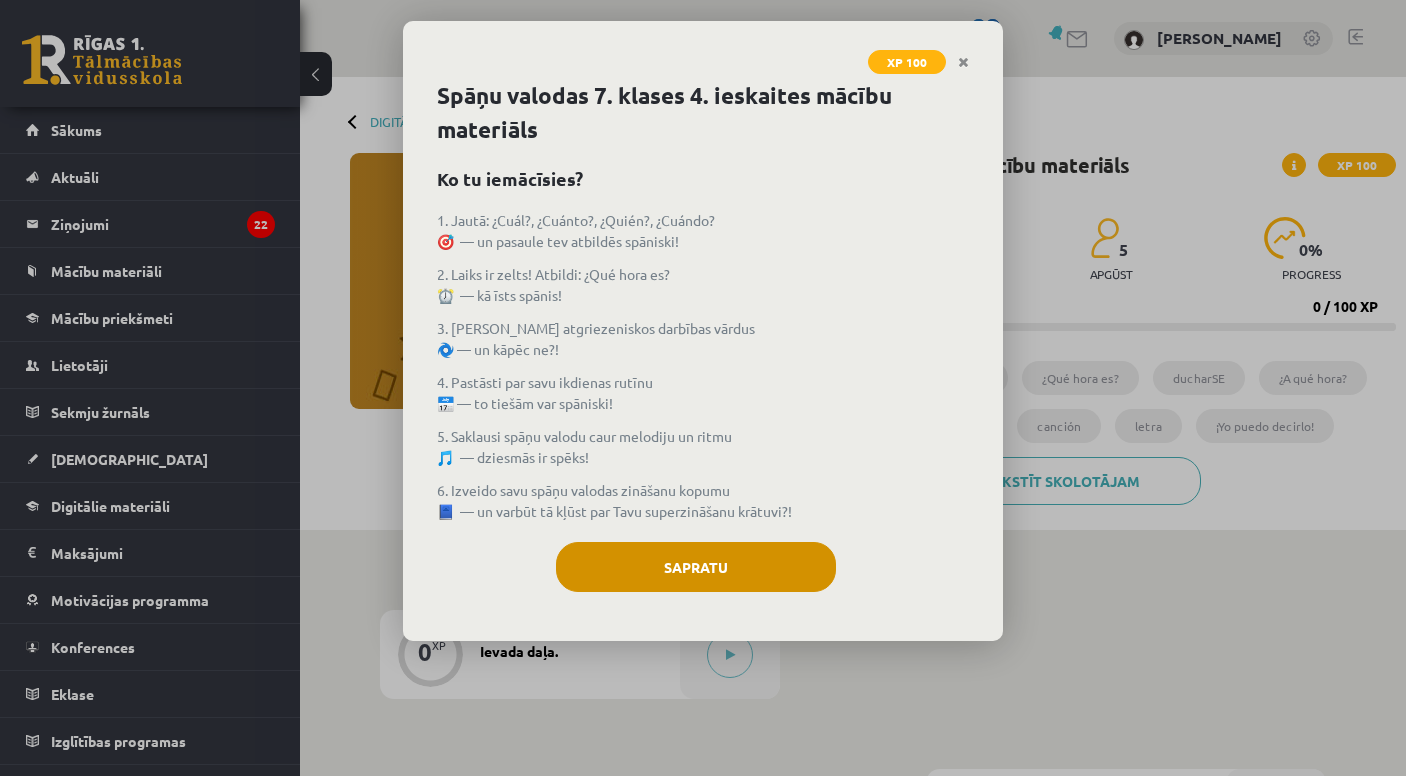 click on "Sapratu" 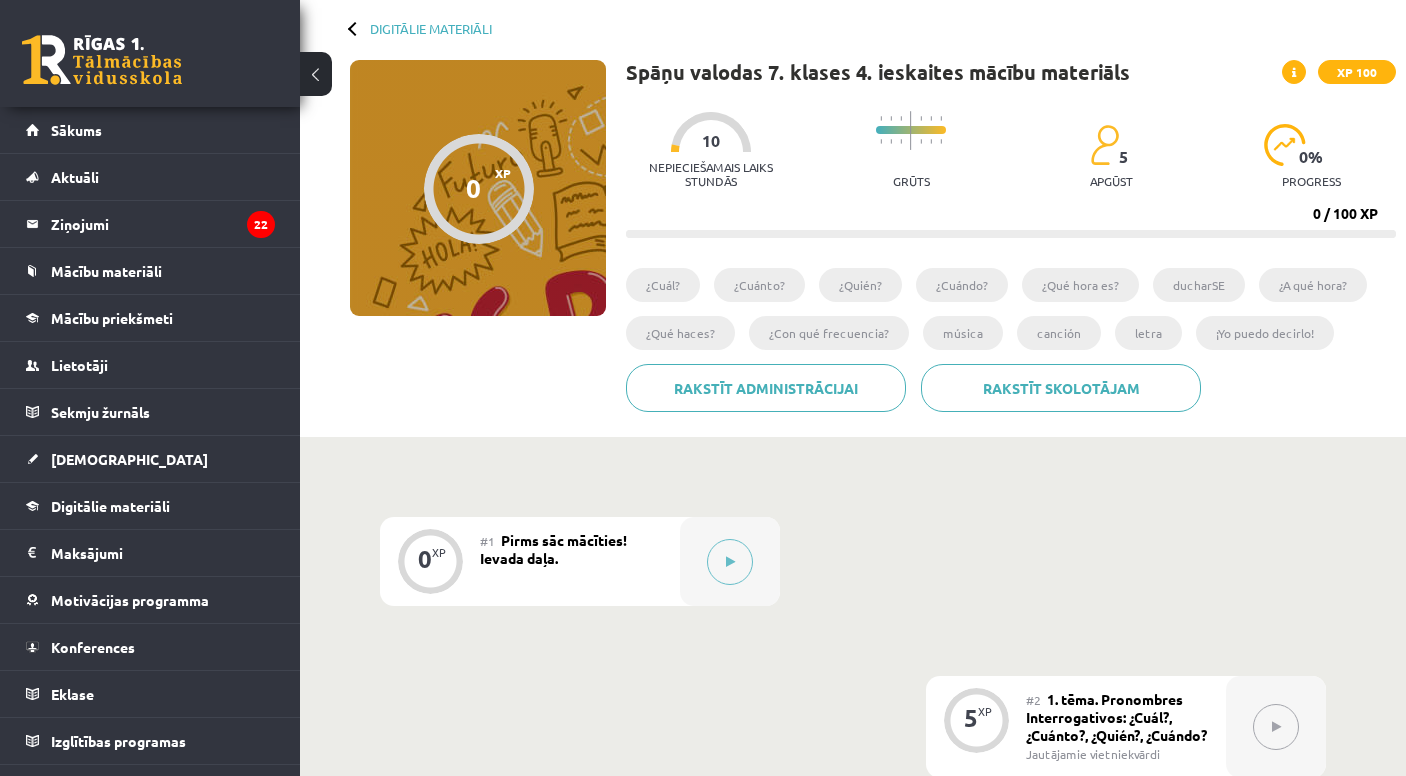 scroll, scrollTop: 99, scrollLeft: 0, axis: vertical 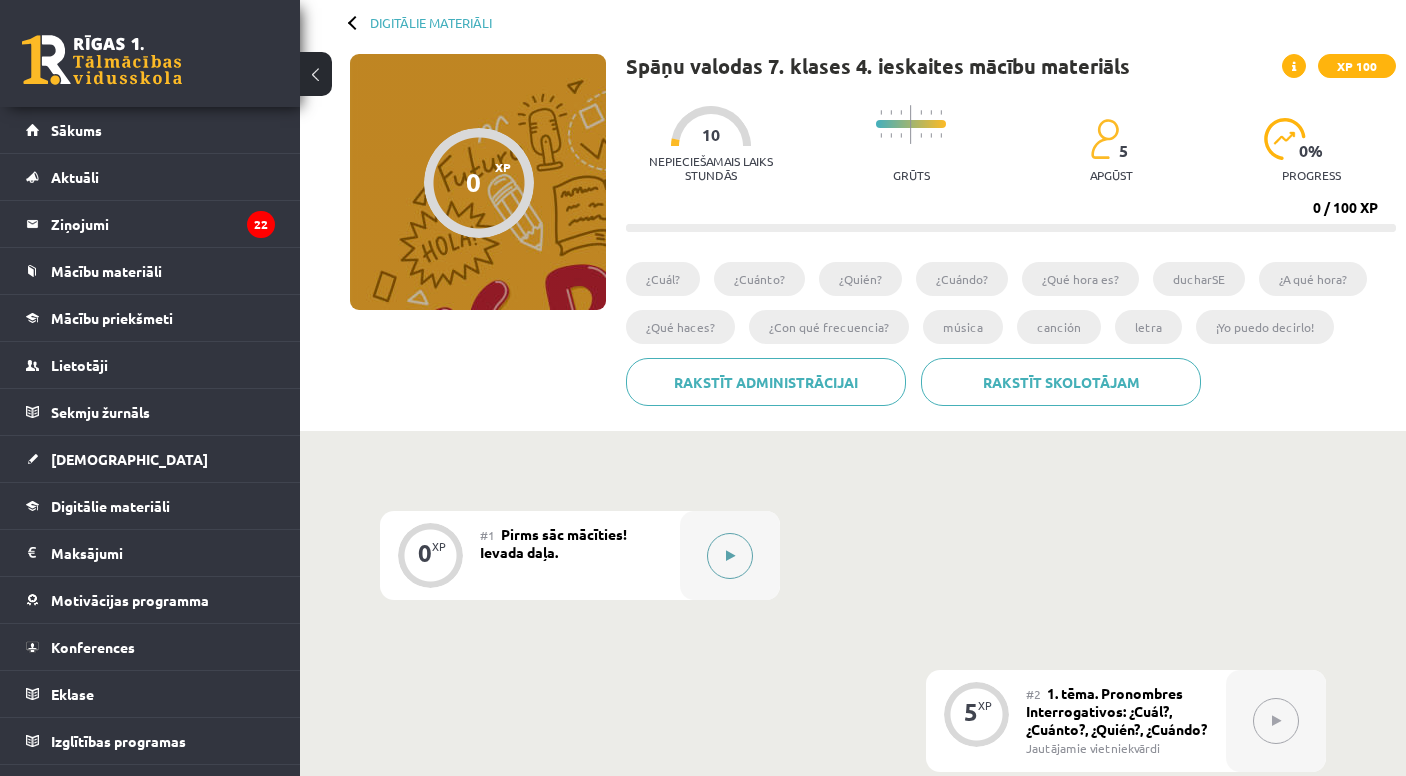 click 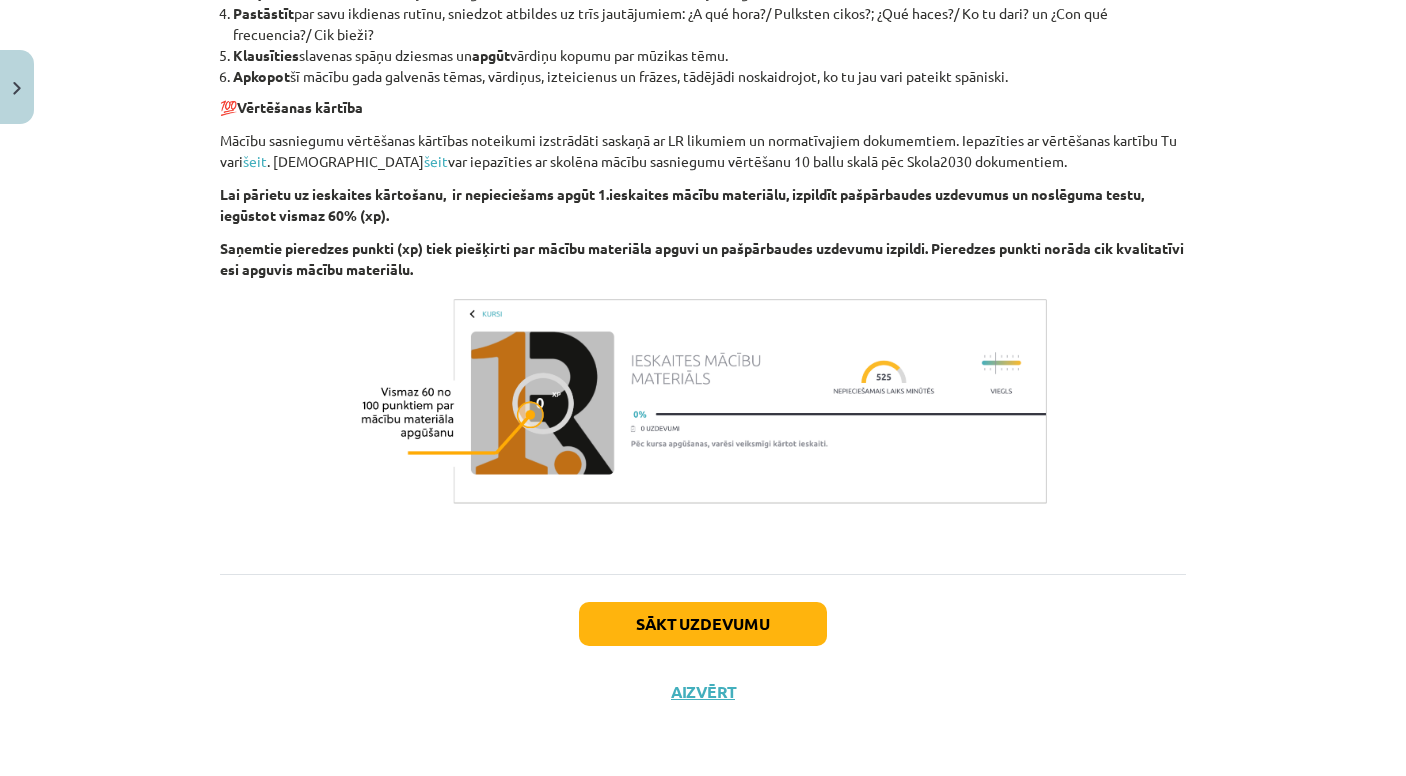 scroll, scrollTop: 1142, scrollLeft: 0, axis: vertical 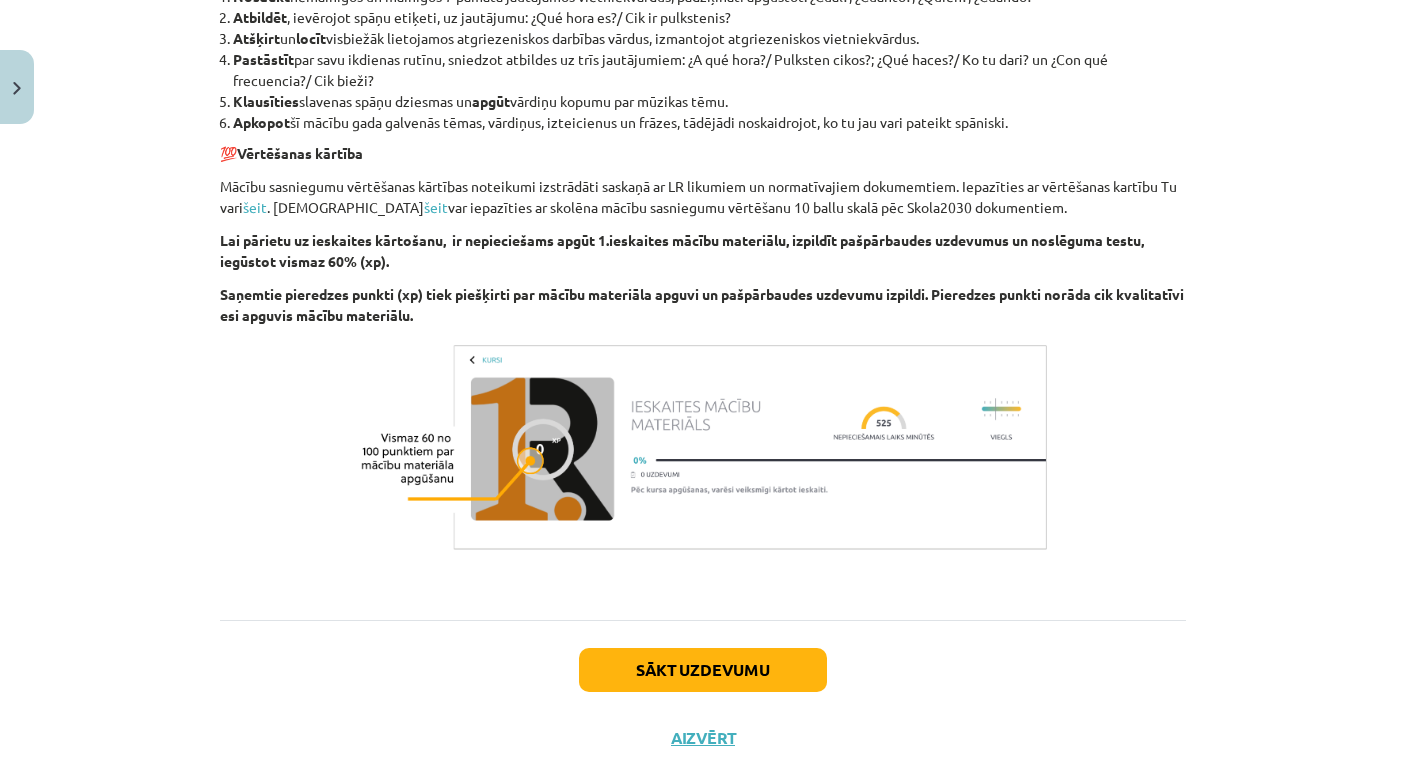 click on "Sākt uzdevumu" 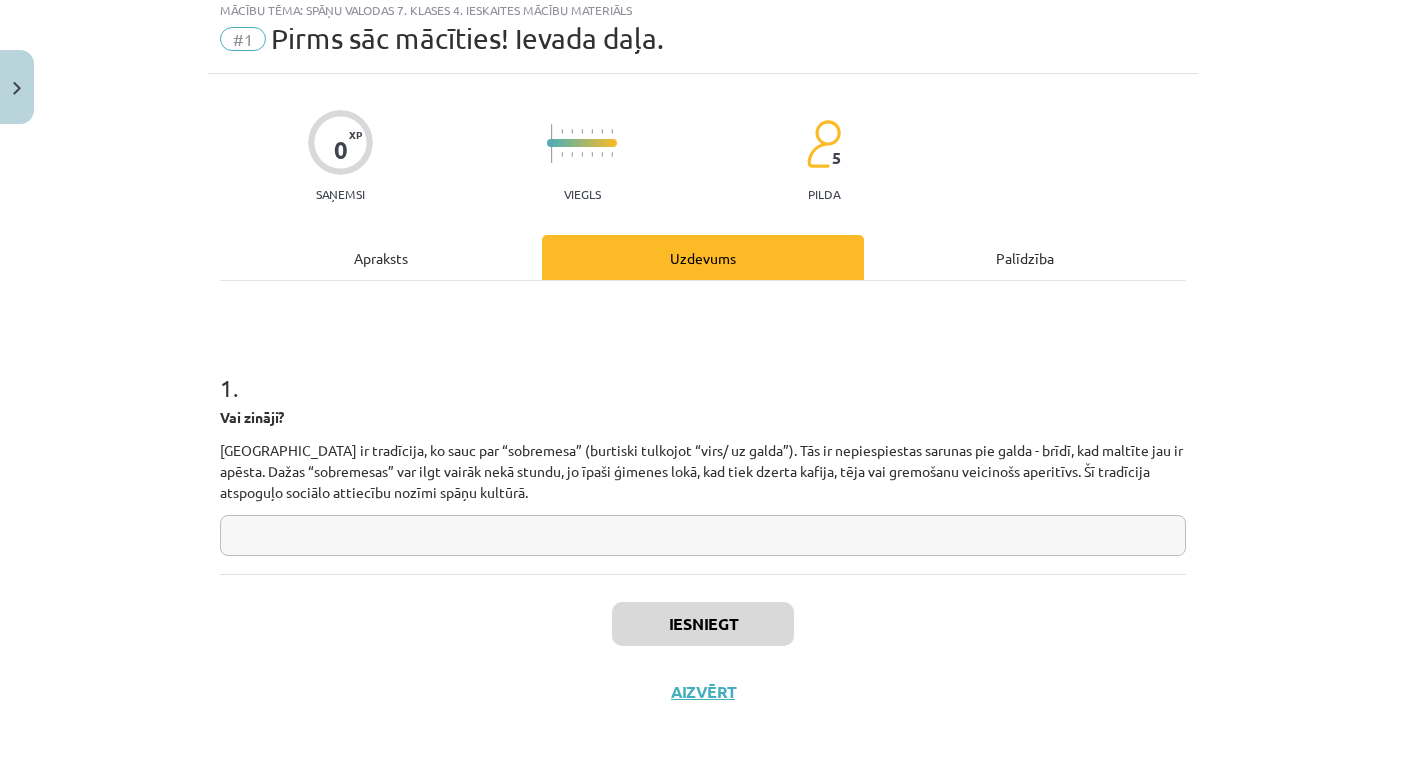 click 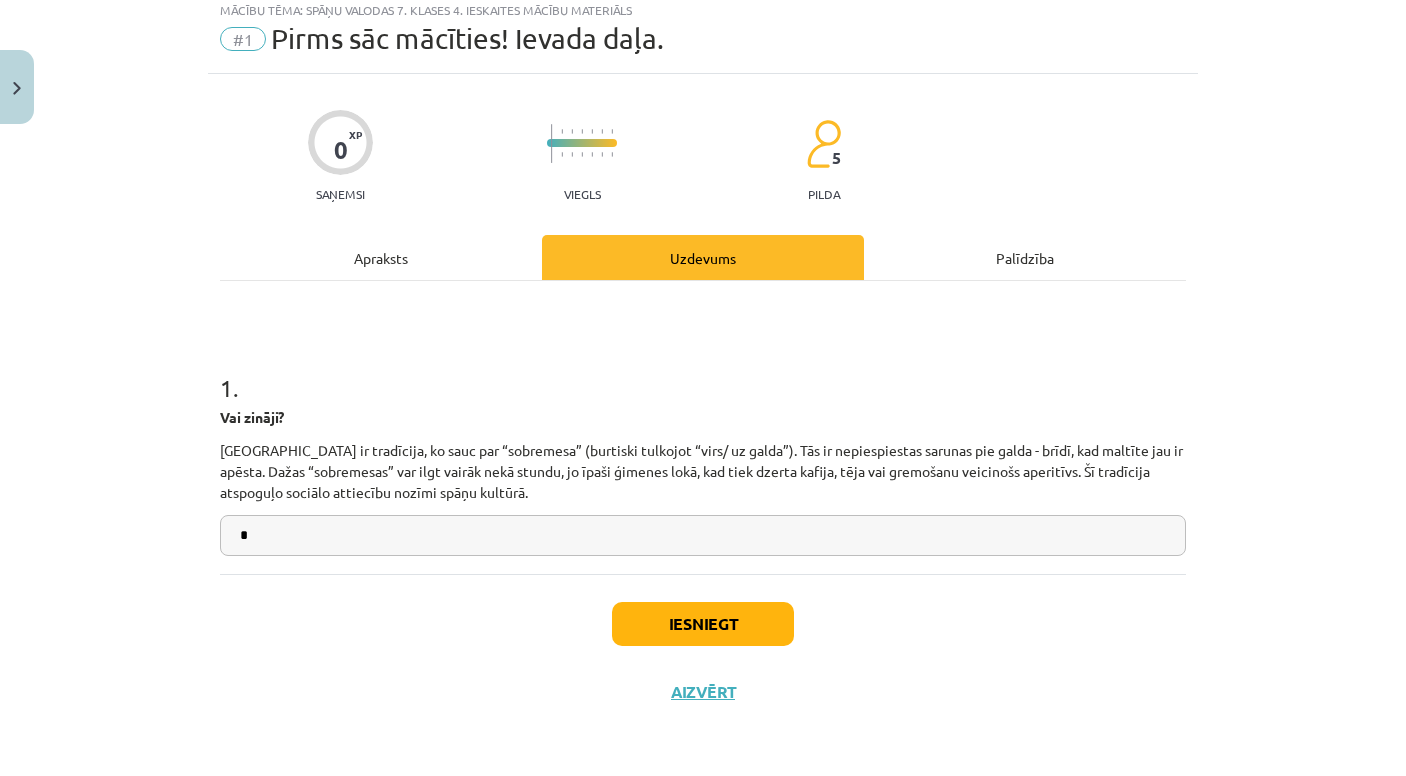 type on "*" 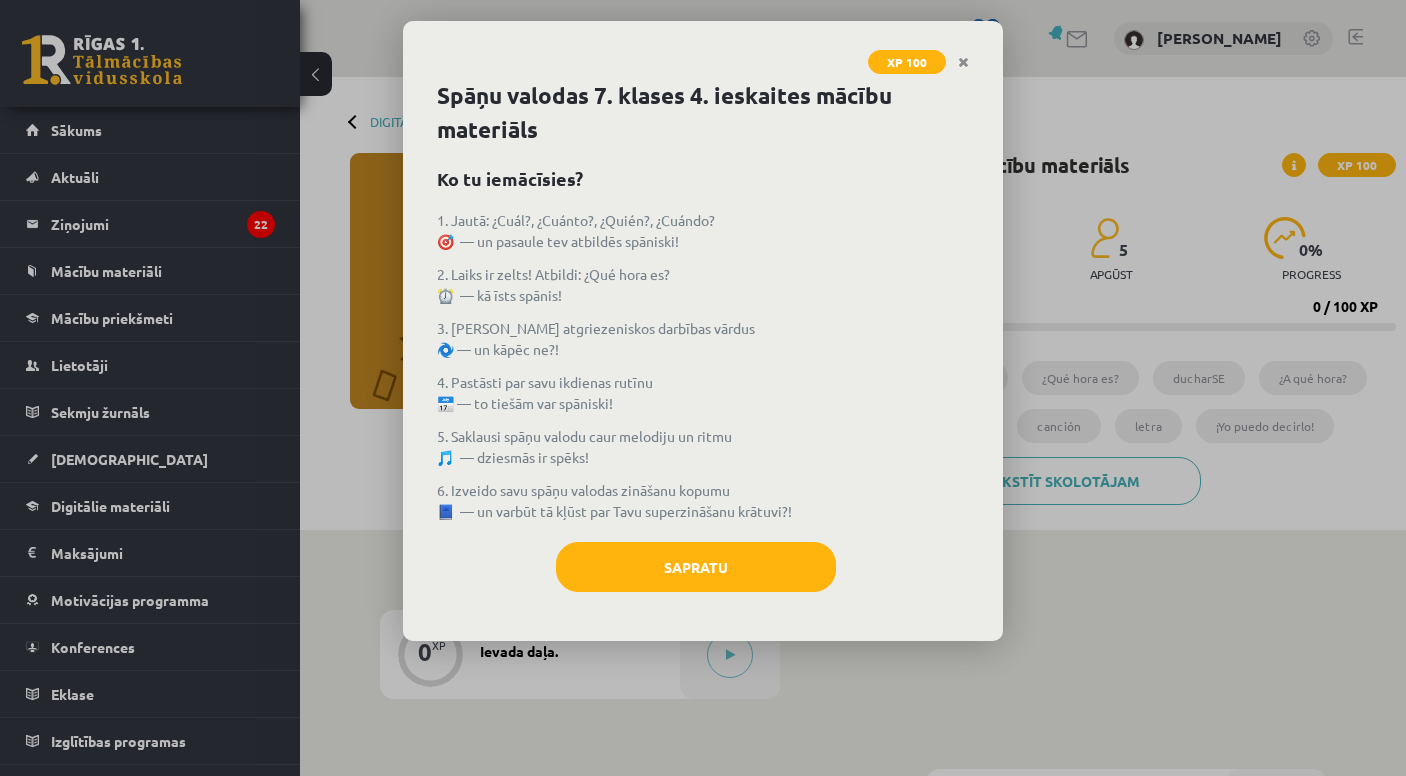 scroll, scrollTop: 0, scrollLeft: 0, axis: both 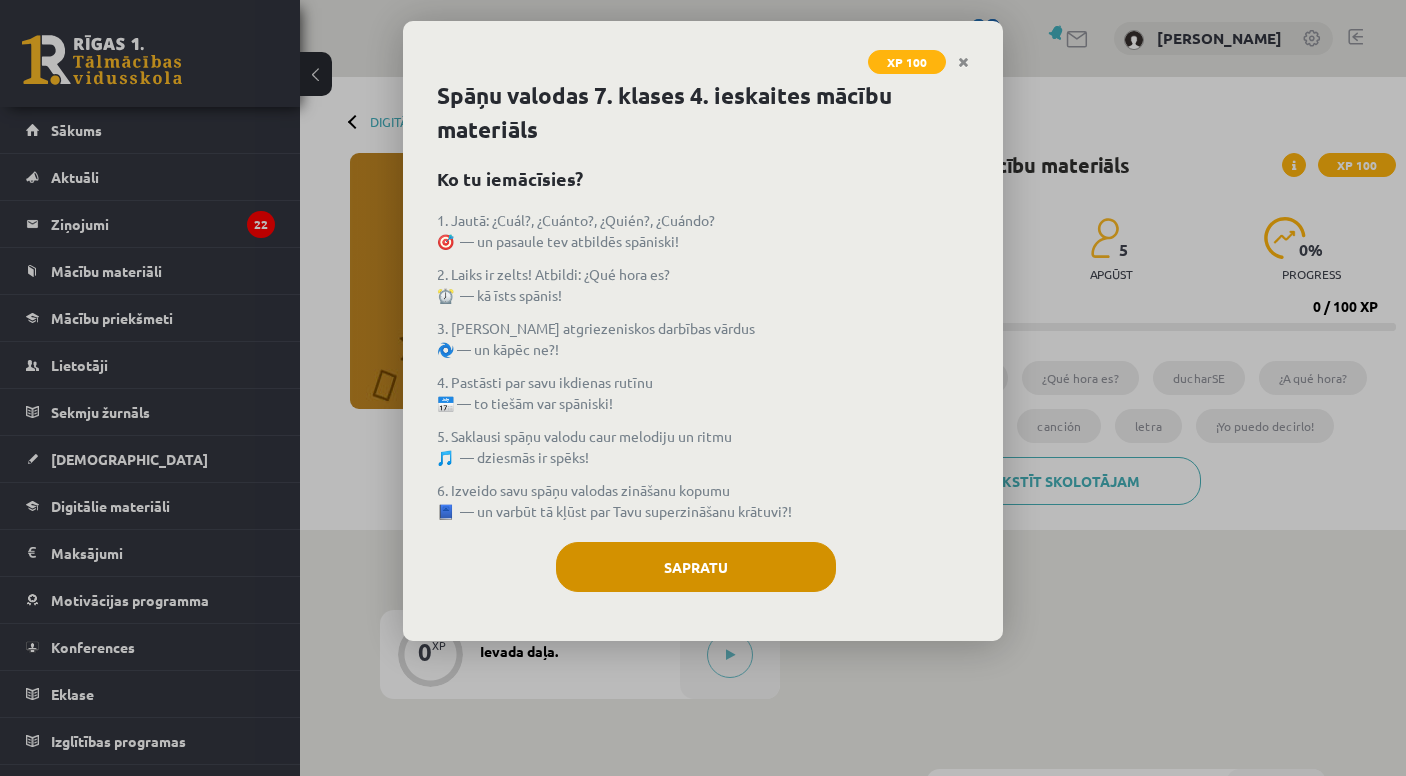 click on "Sapratu" 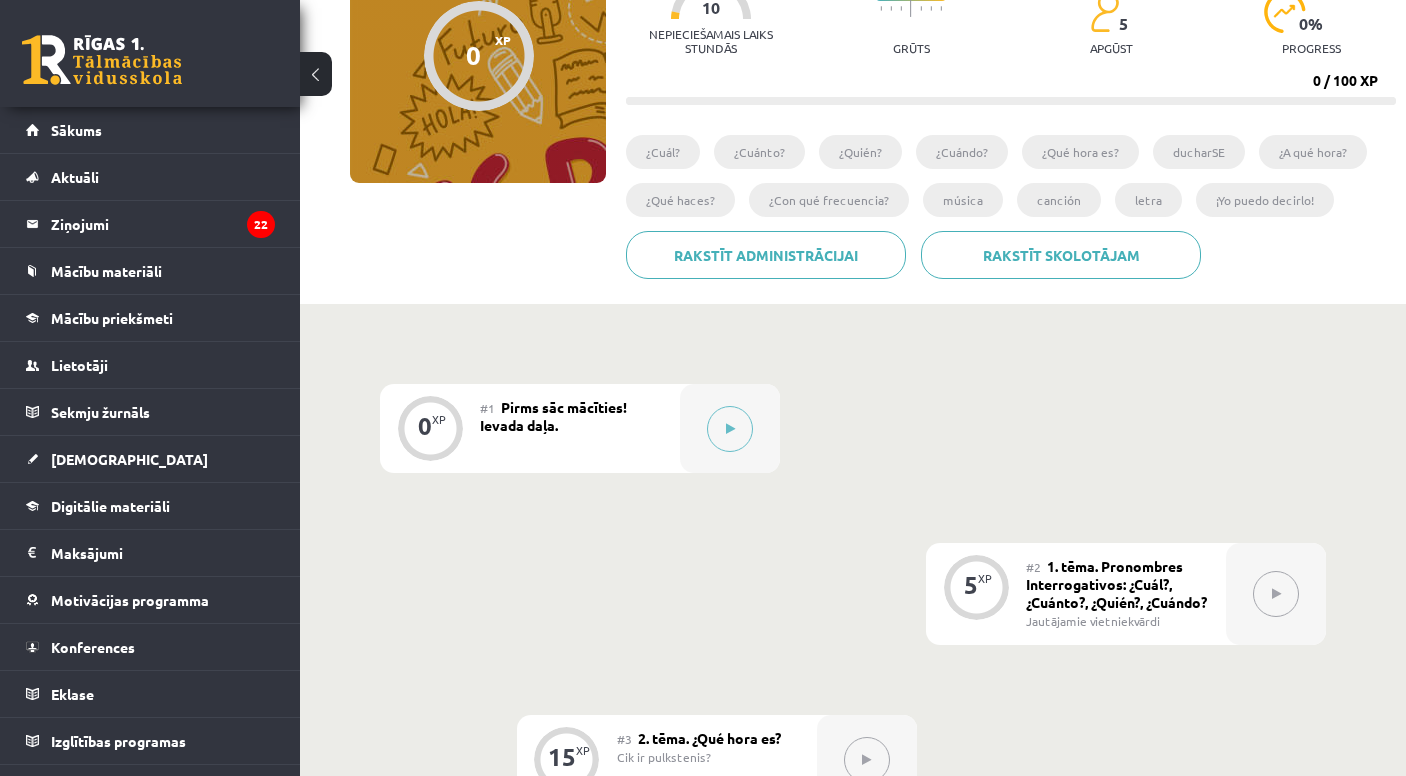 scroll, scrollTop: 249, scrollLeft: 0, axis: vertical 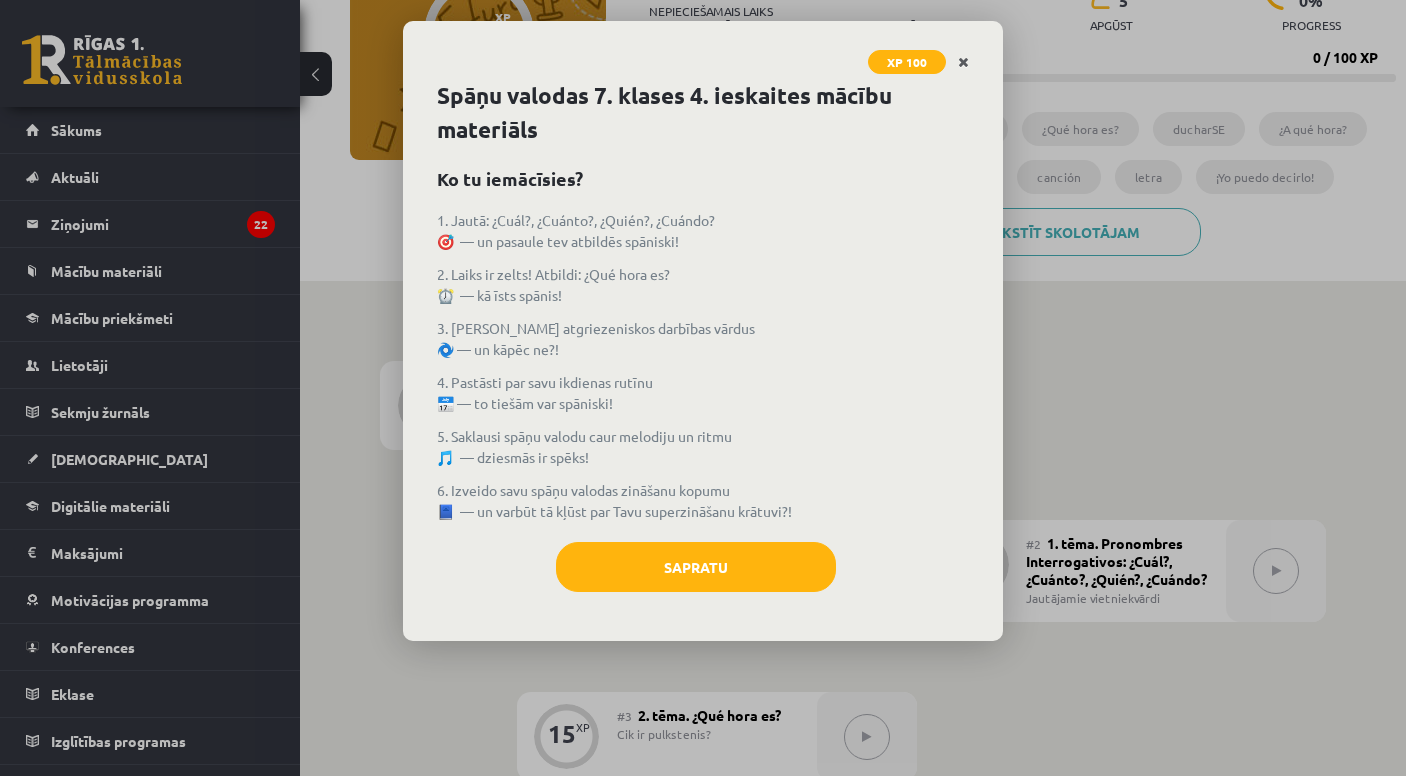 click 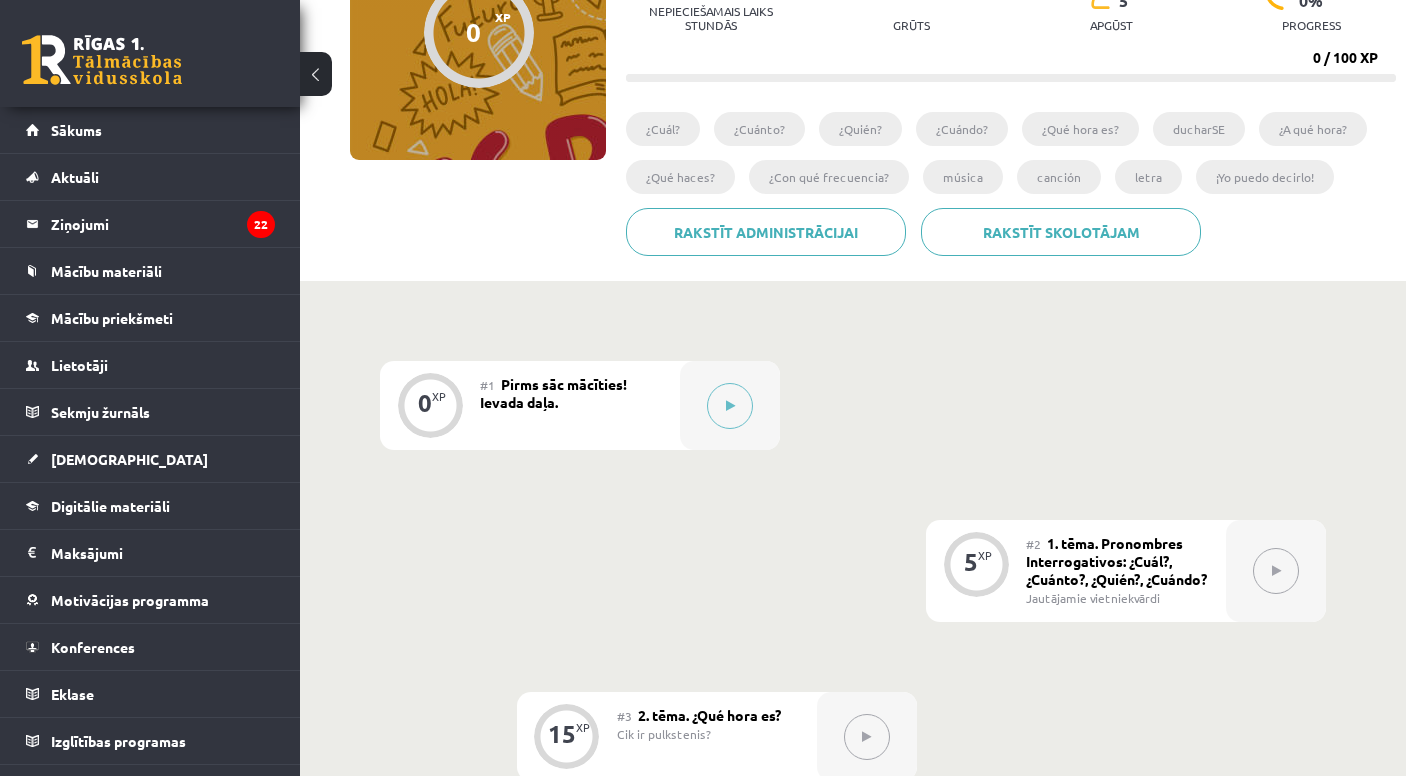 click on "0 XP XP 100" 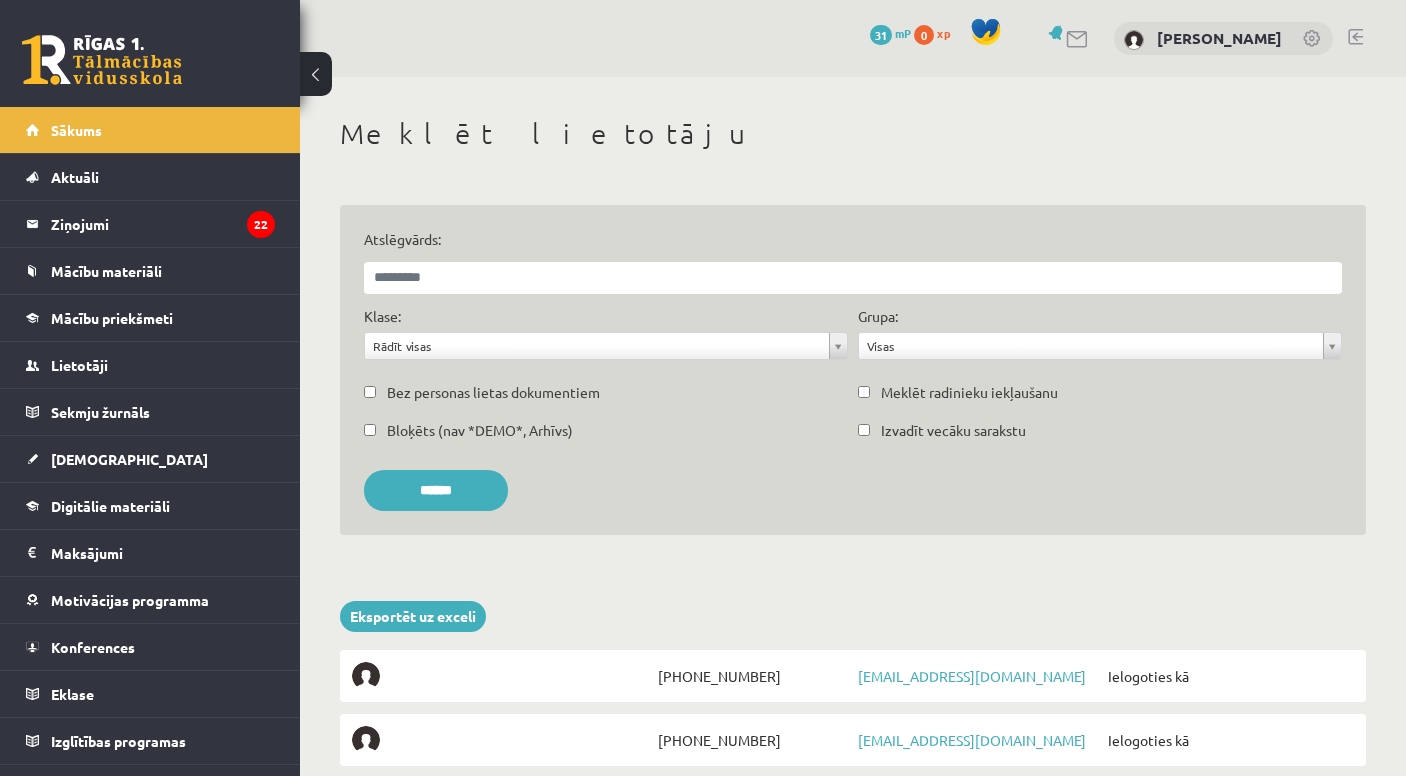 scroll, scrollTop: 0, scrollLeft: 0, axis: both 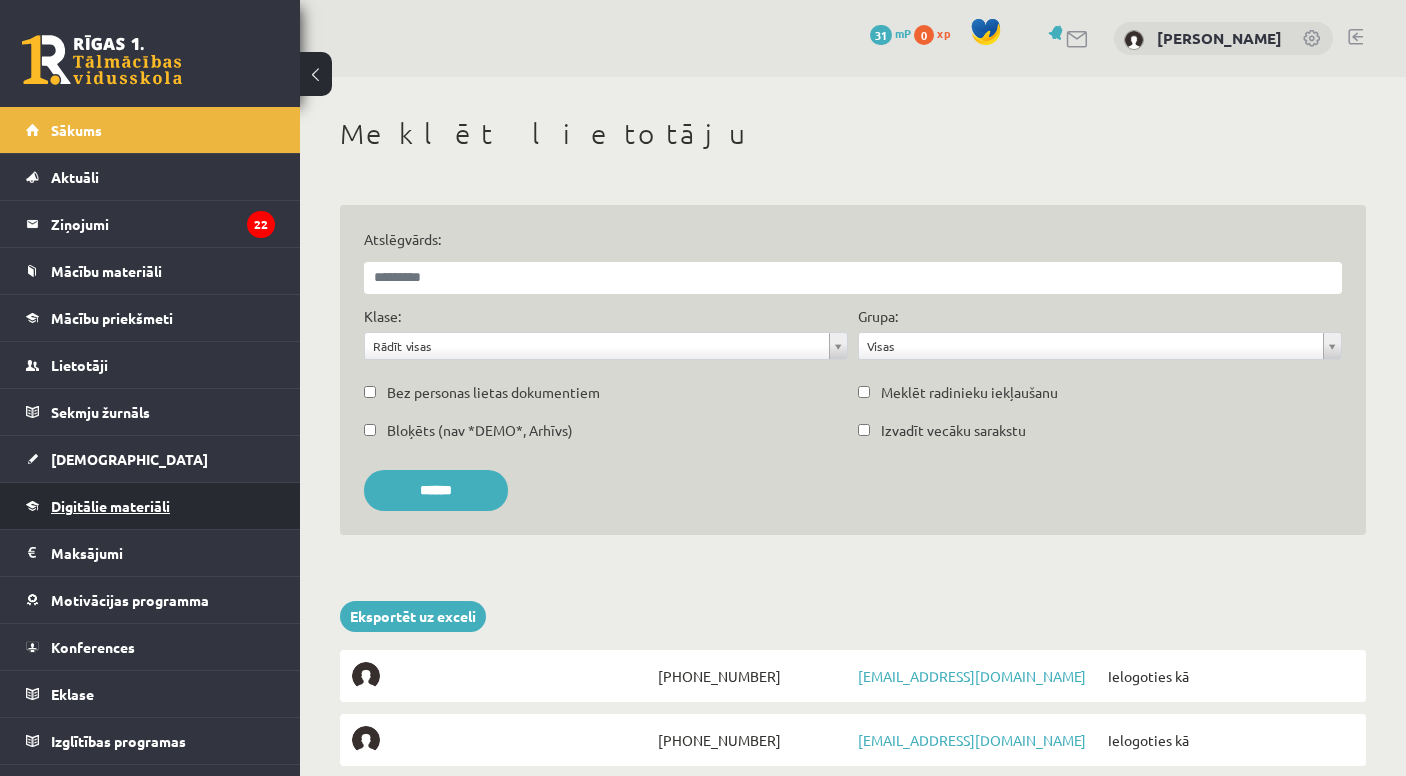 click on "Digitālie materiāli" at bounding box center (110, 506) 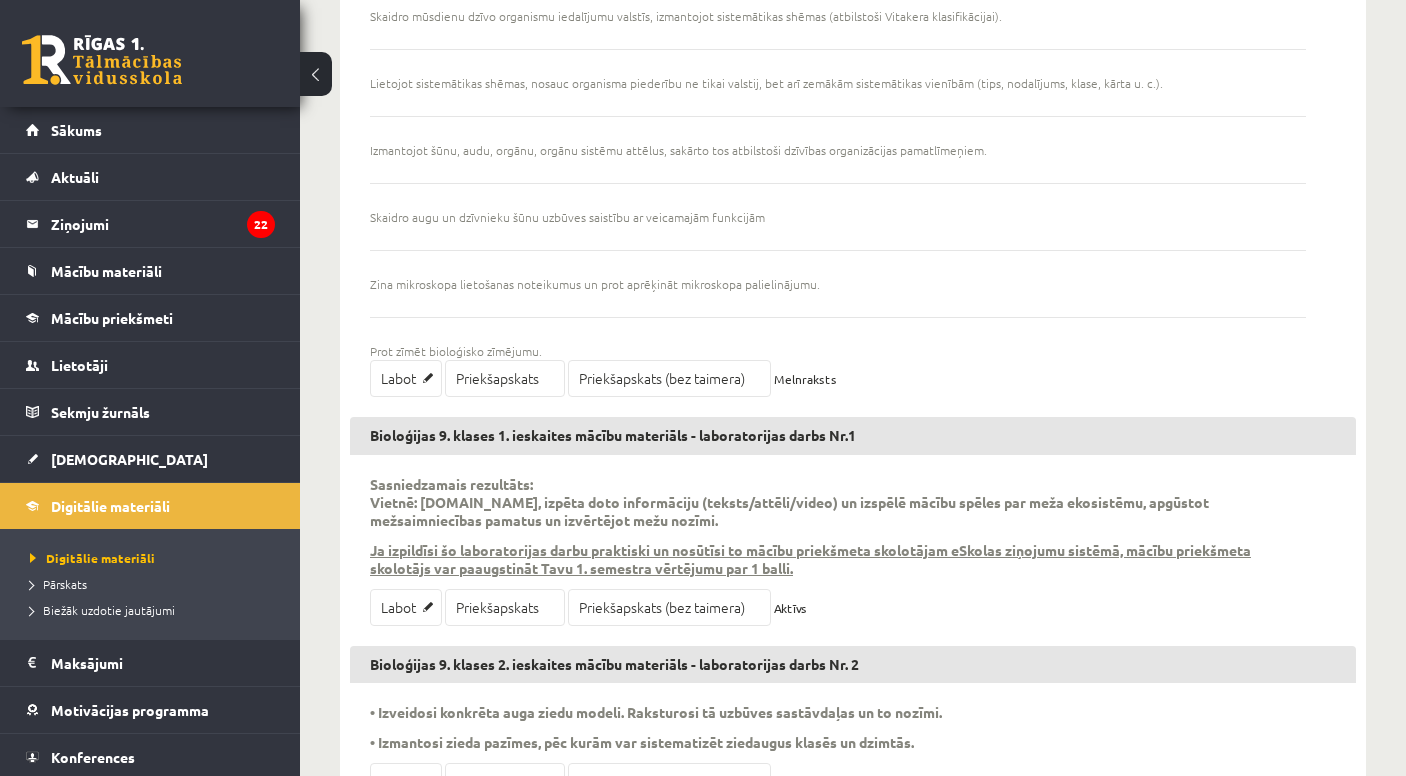 scroll, scrollTop: 1954, scrollLeft: 0, axis: vertical 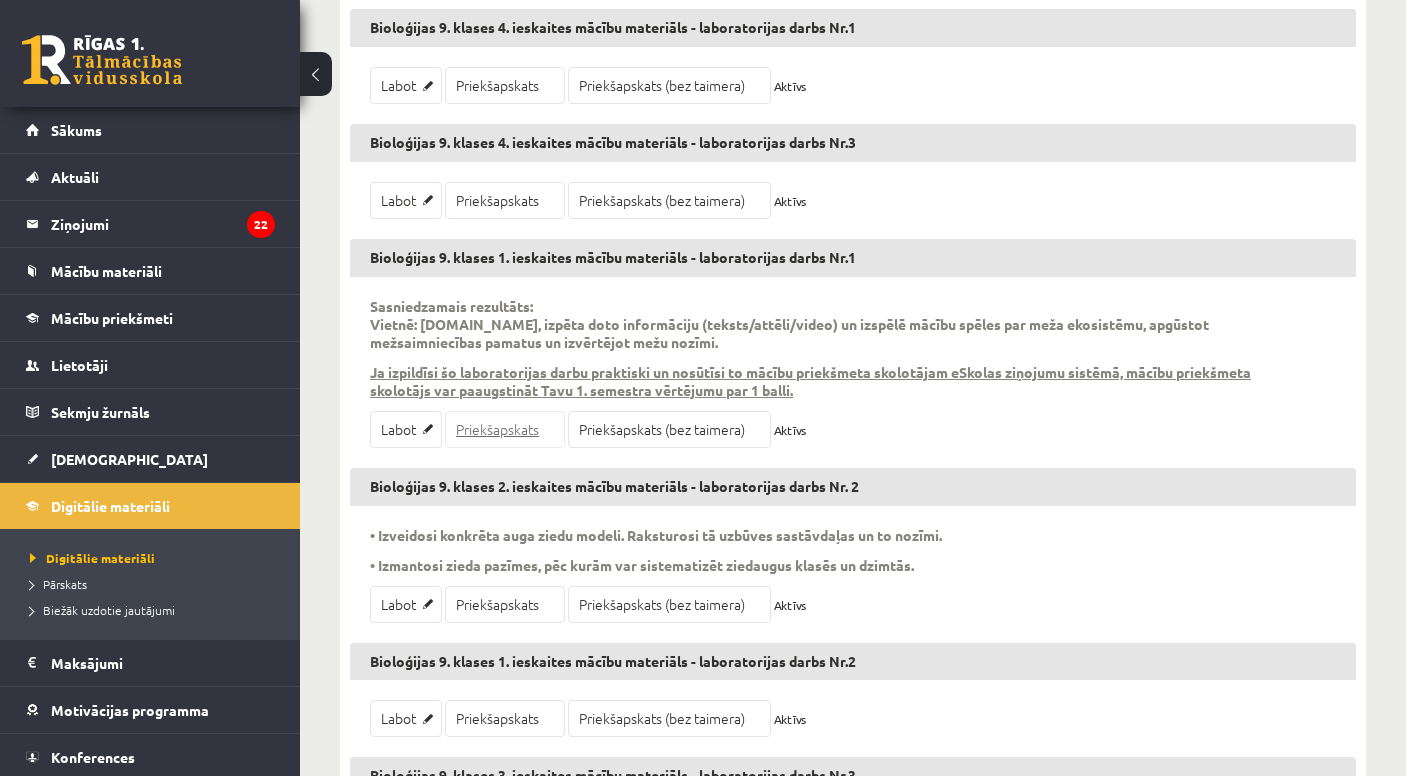 click on "Priekšapskats" at bounding box center (505, 429) 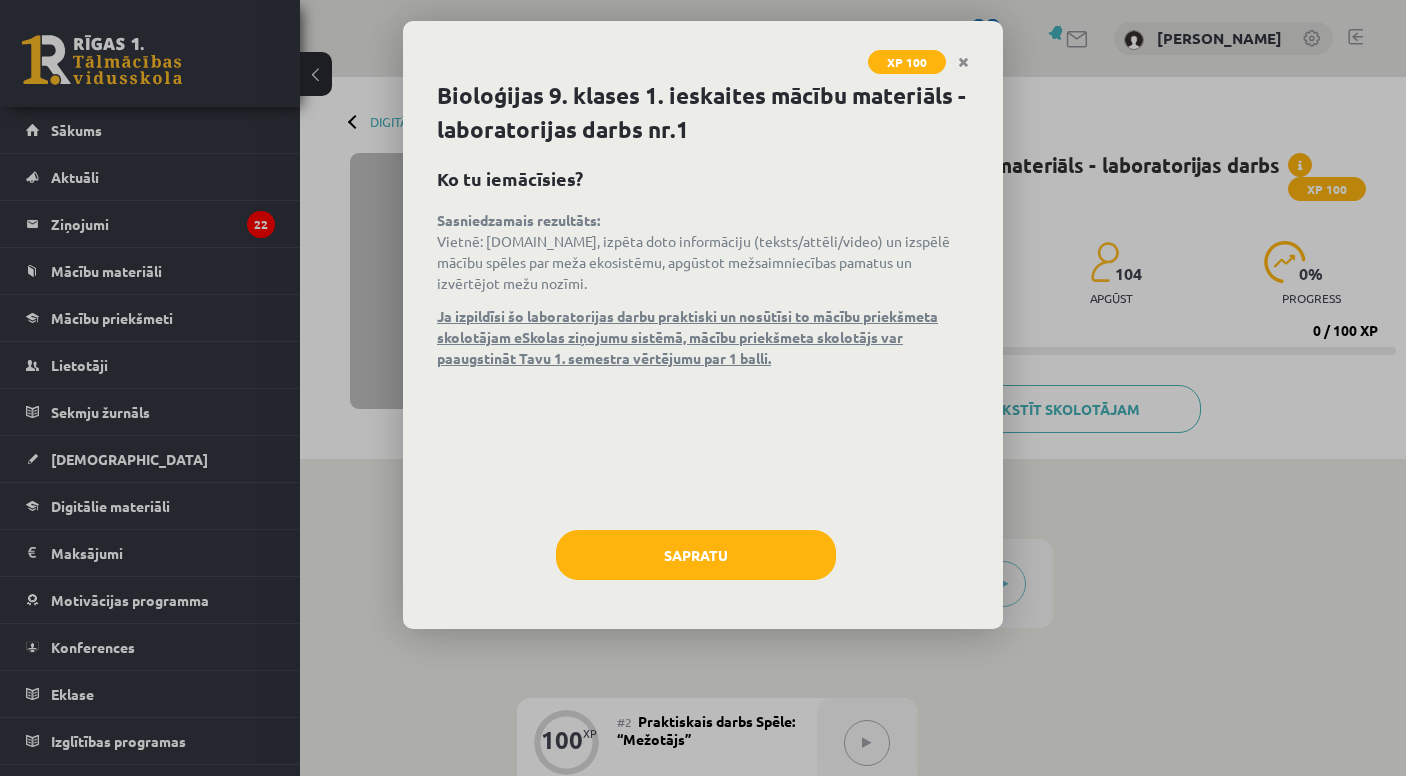 scroll, scrollTop: 0, scrollLeft: 0, axis: both 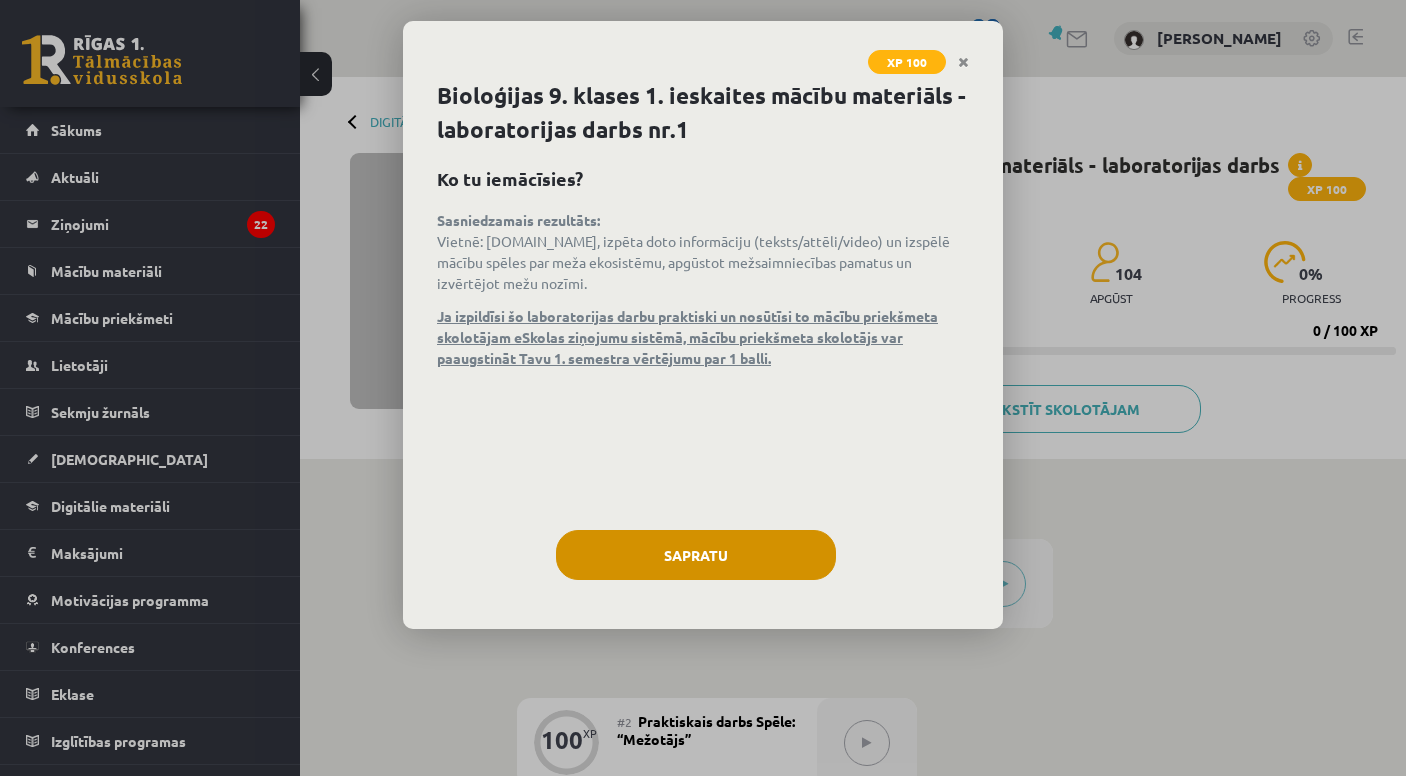 click on "Sapratu" 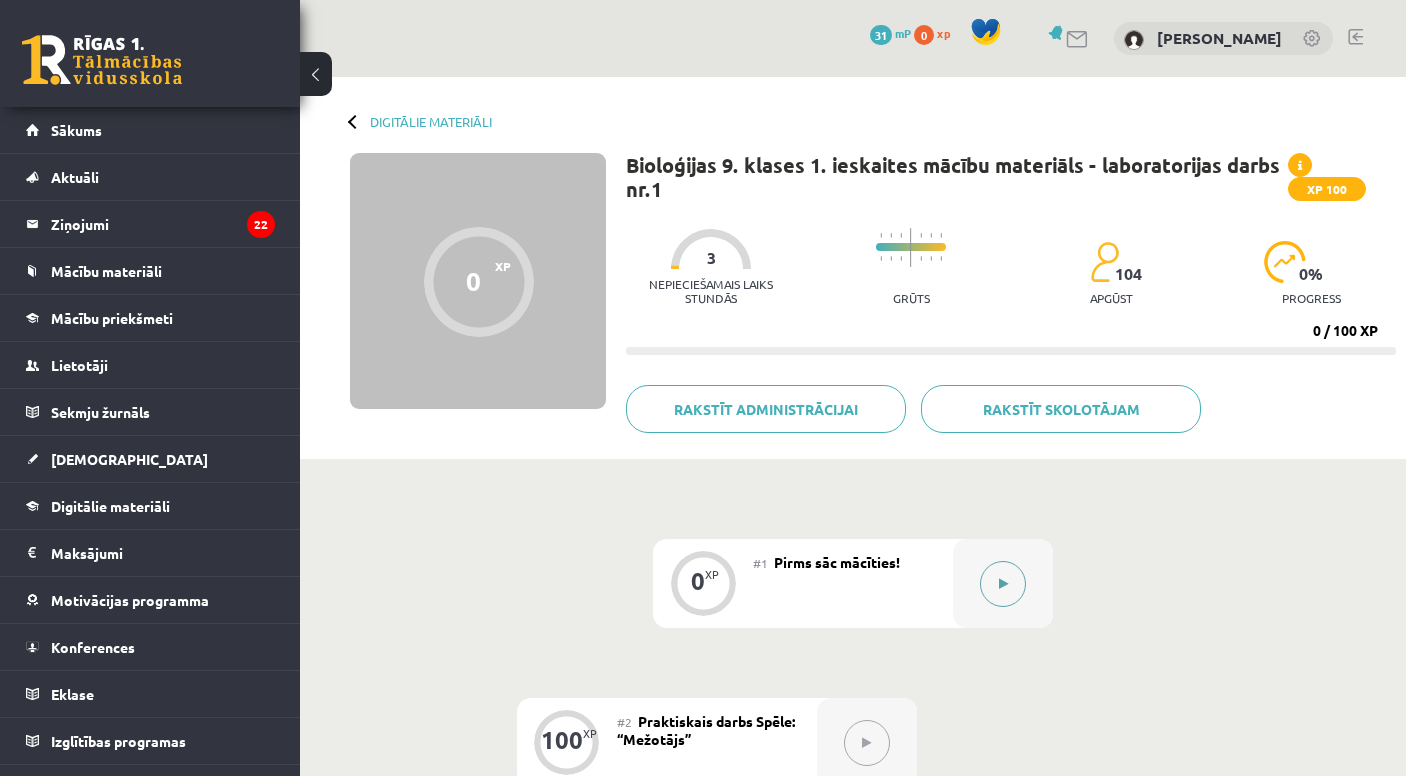 click 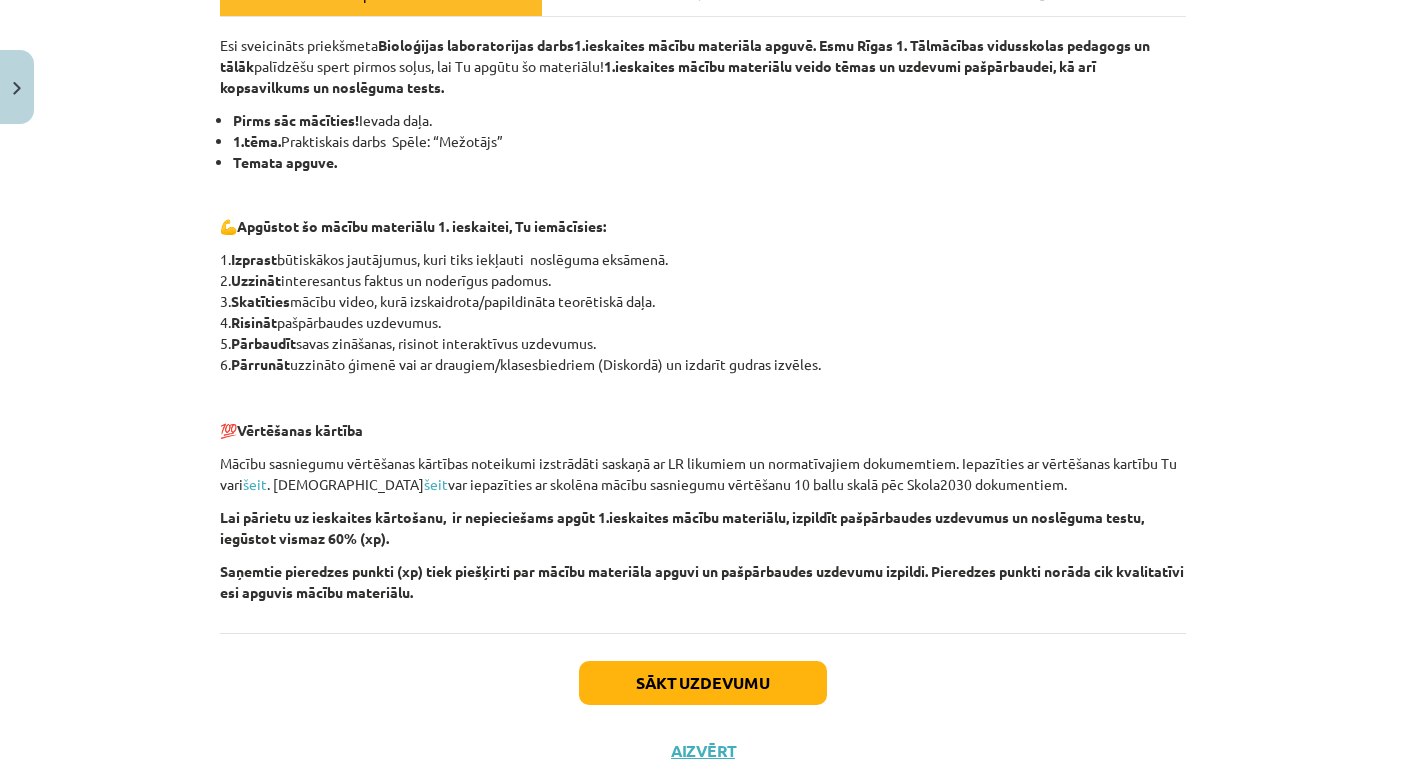scroll, scrollTop: 385, scrollLeft: 0, axis: vertical 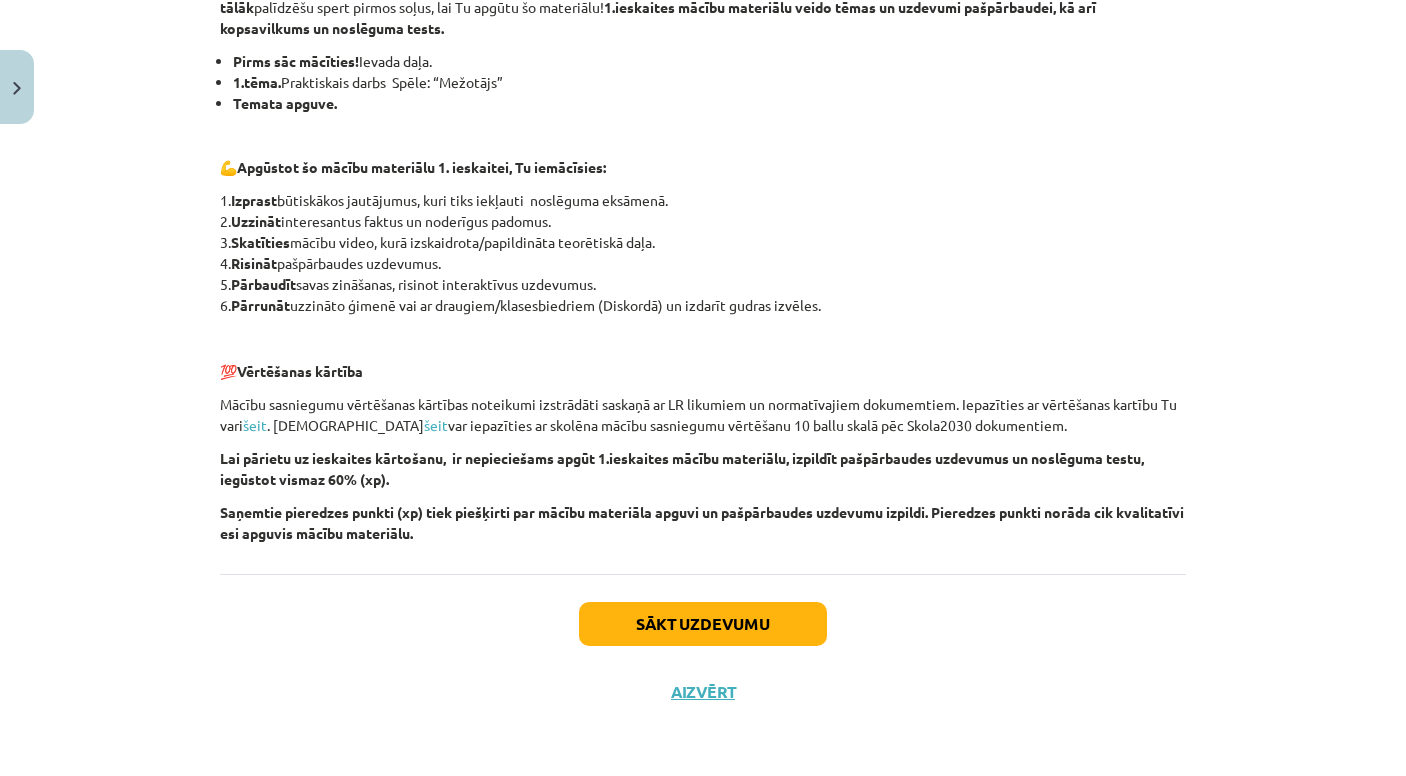 click on "Sākt uzdevumu" 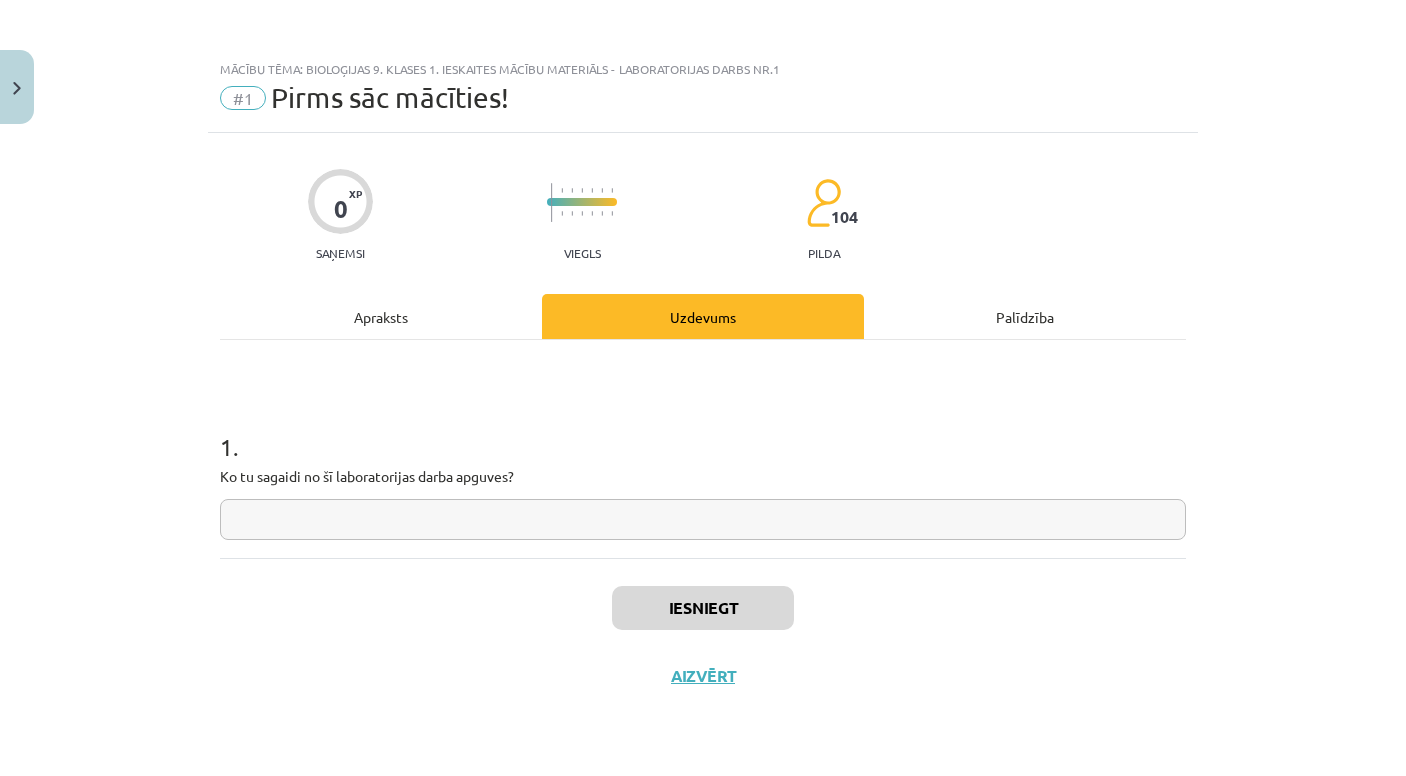 click 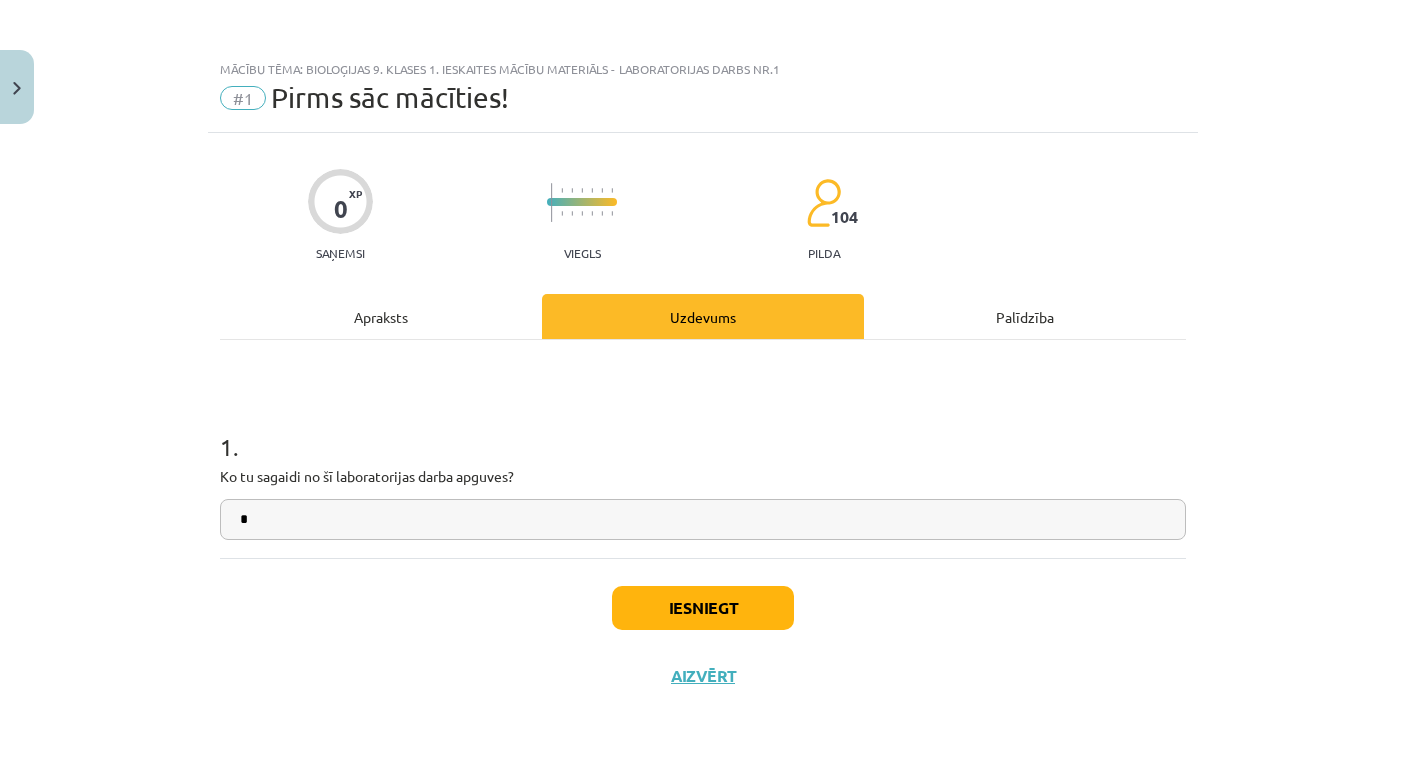 type on "*" 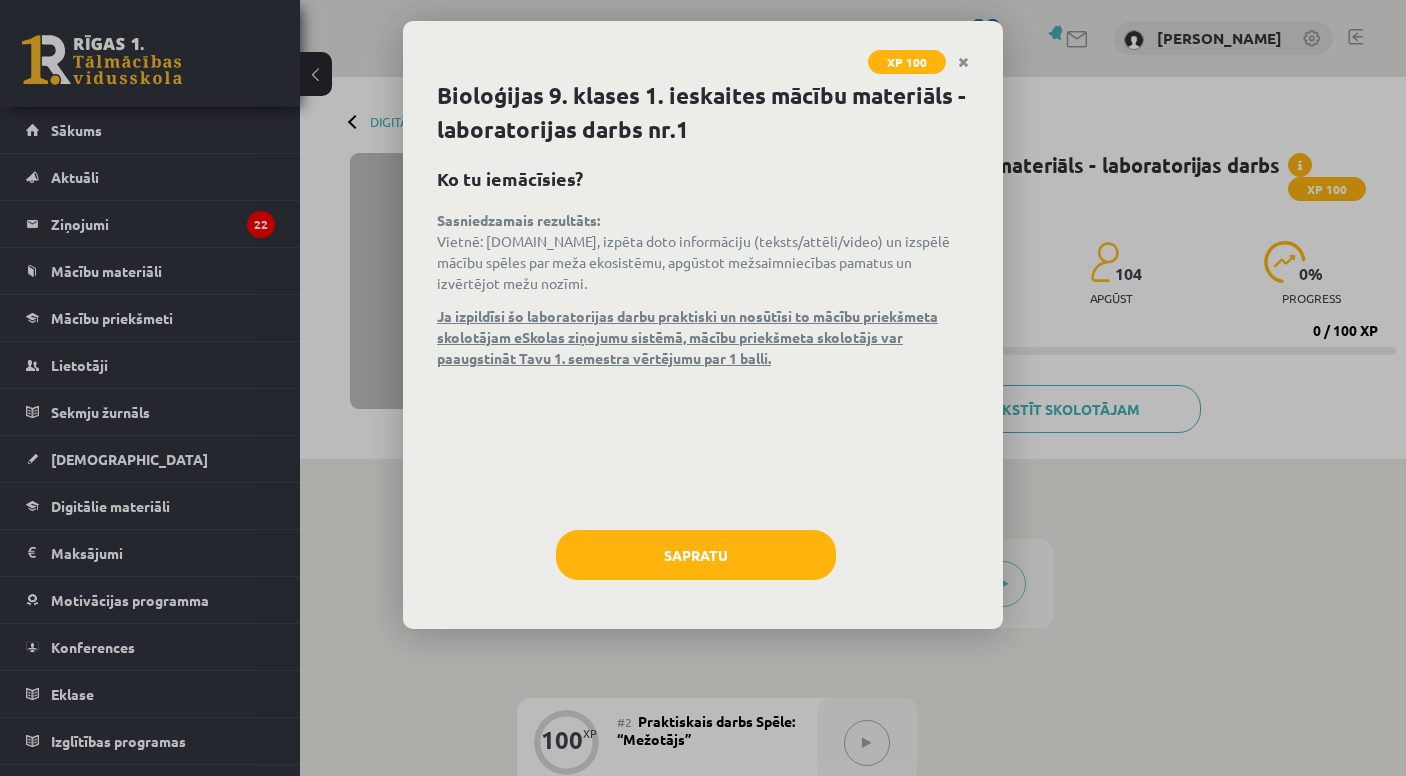 scroll, scrollTop: 0, scrollLeft: 0, axis: both 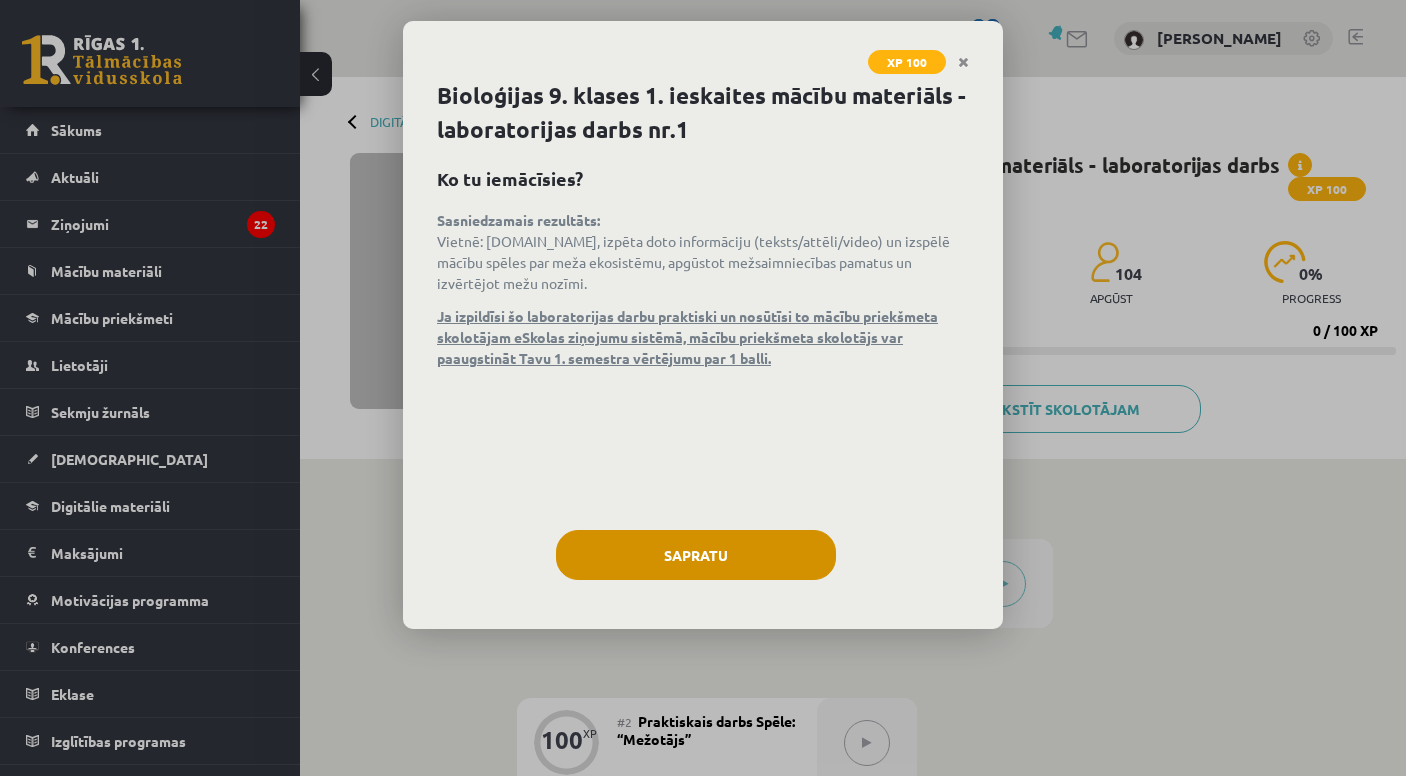 click on "Sapratu" 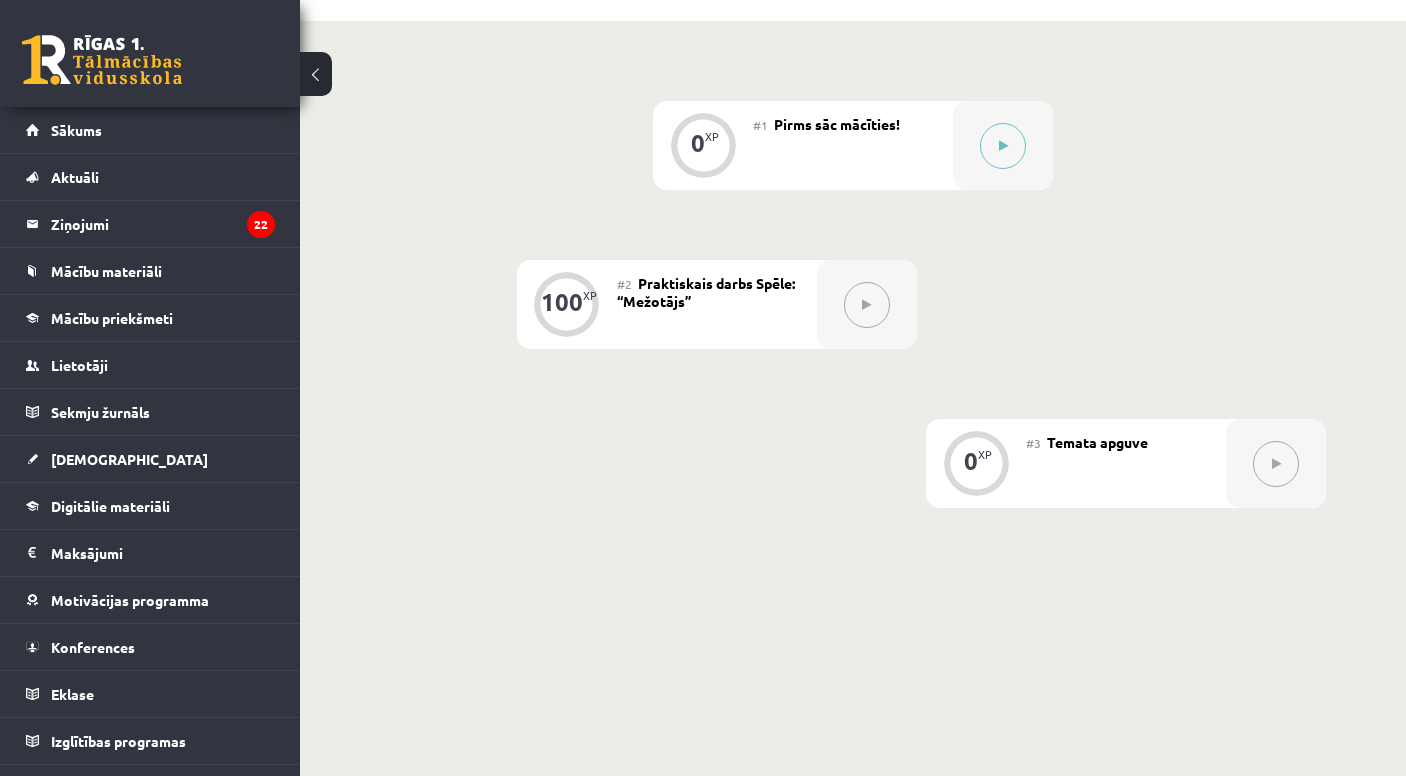 scroll, scrollTop: 439, scrollLeft: 0, axis: vertical 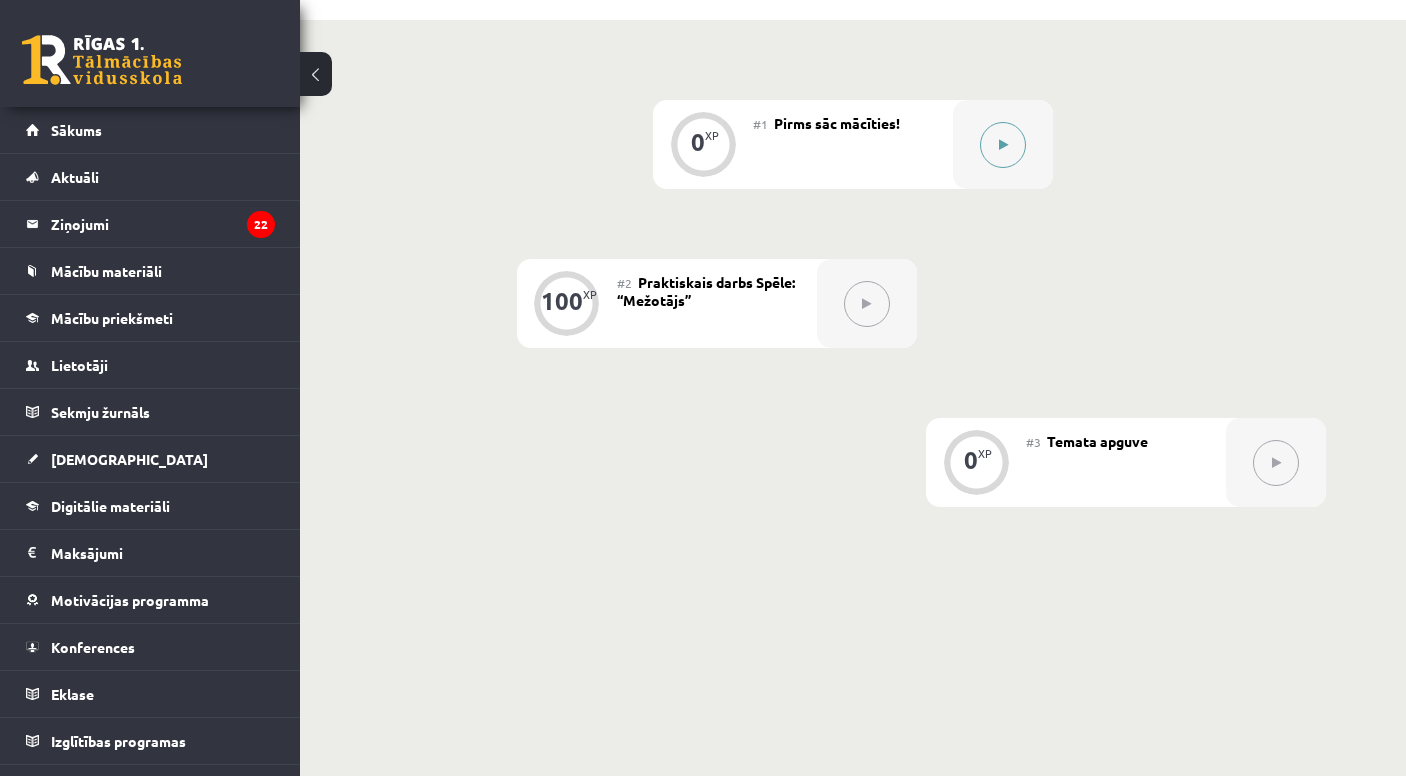 click 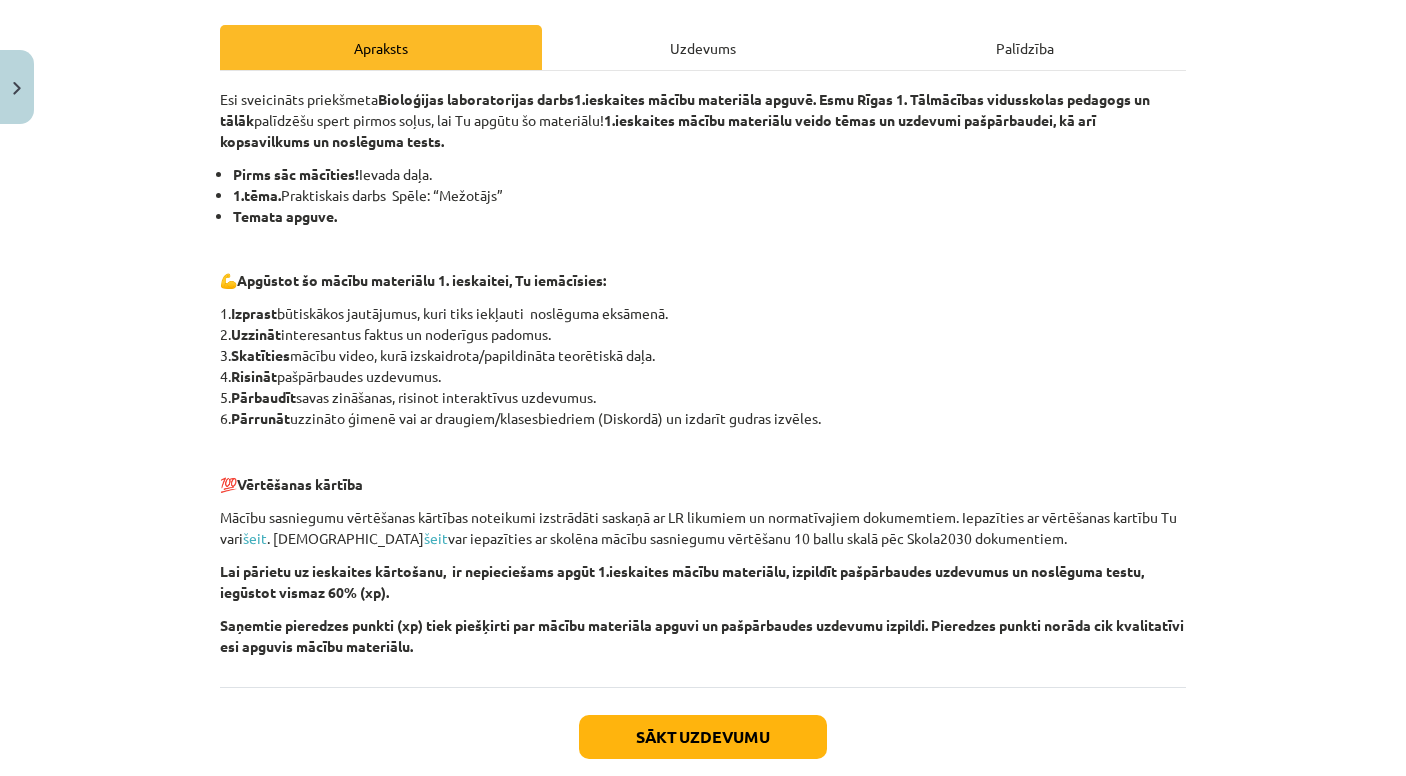 scroll, scrollTop: 385, scrollLeft: 0, axis: vertical 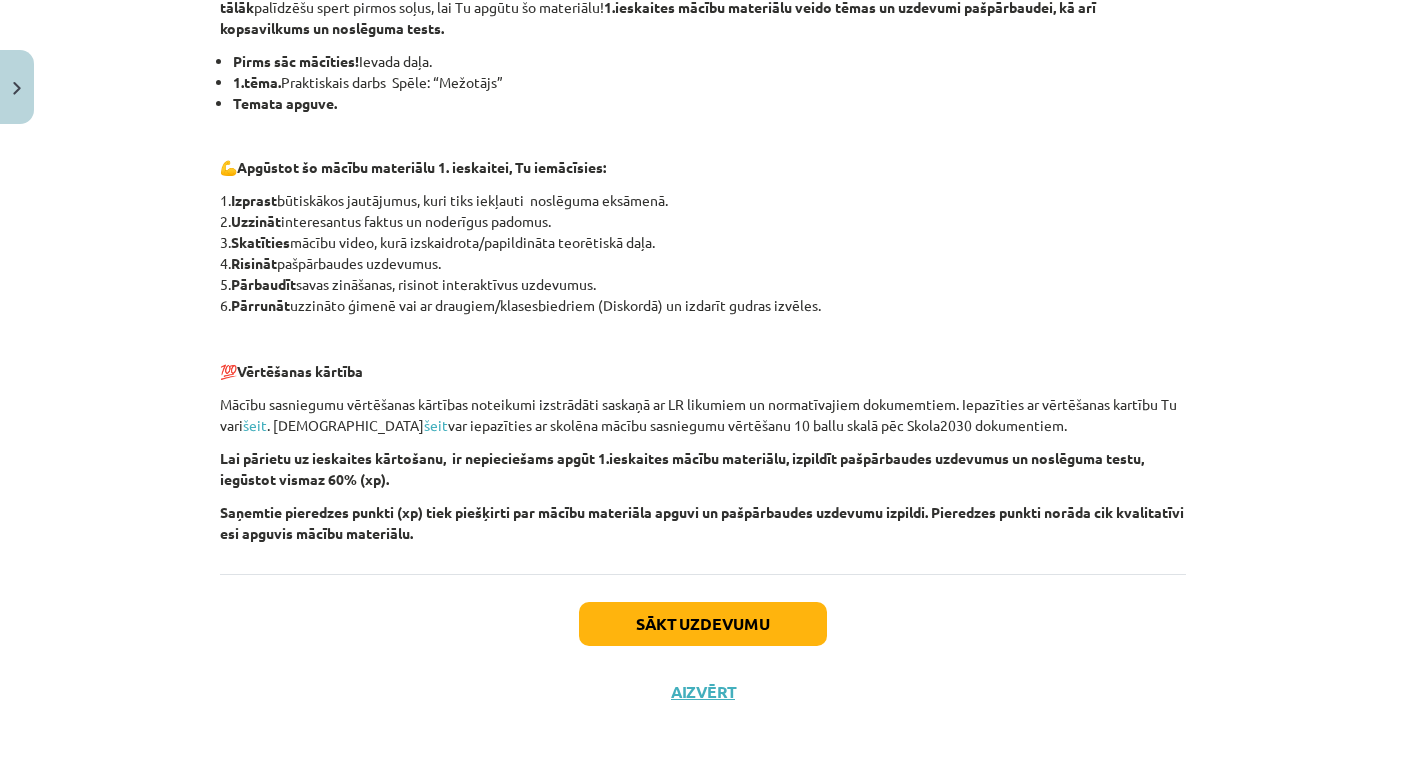 click on "Sākt uzdevumu" 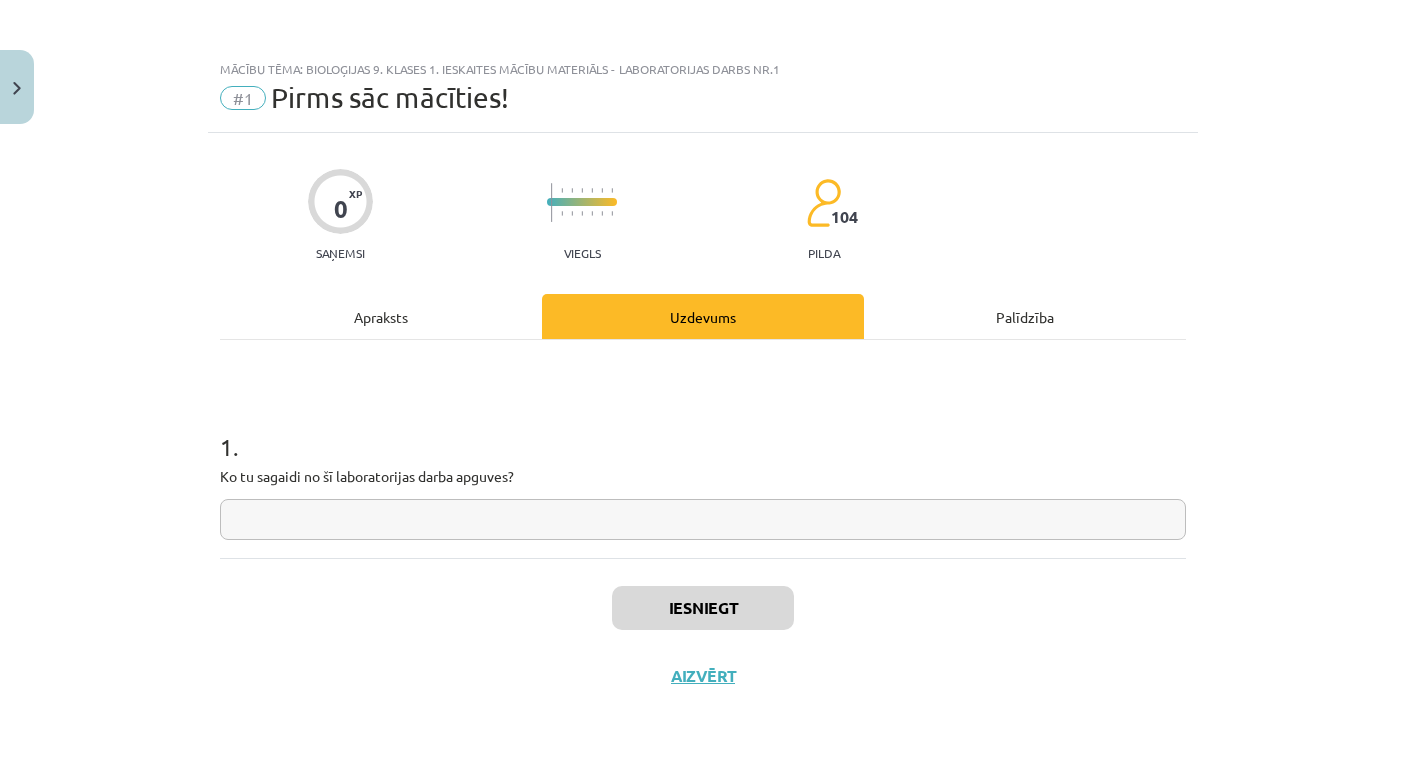 click 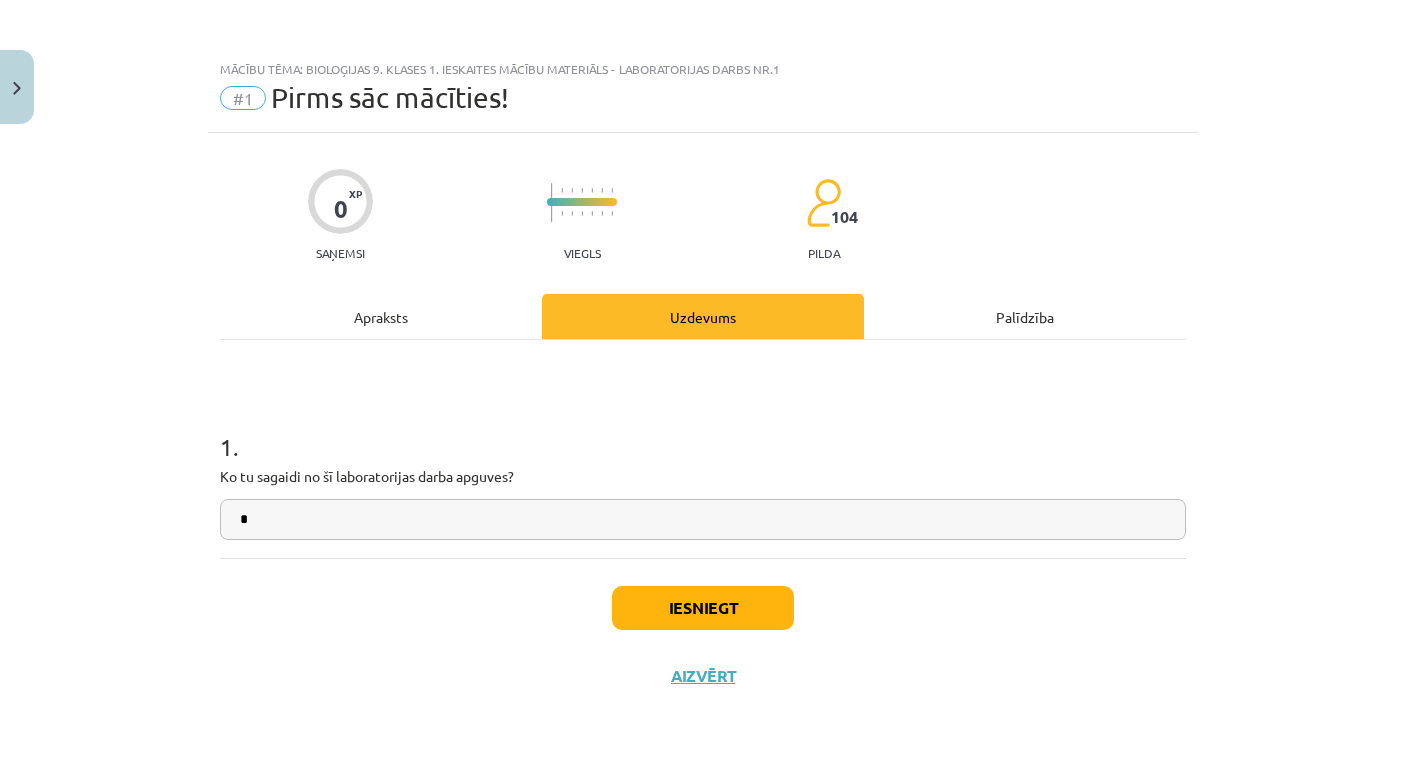 type on "*" 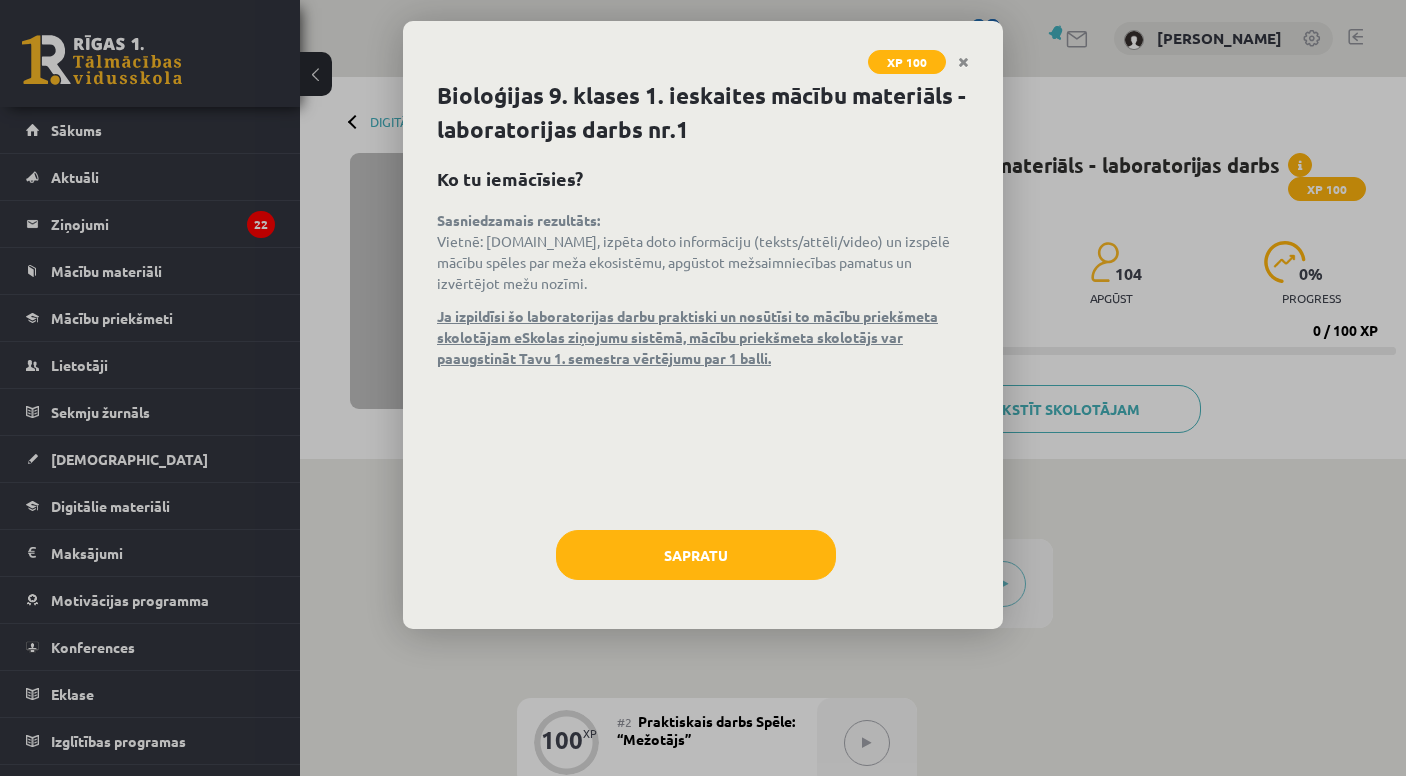scroll, scrollTop: 0, scrollLeft: 0, axis: both 